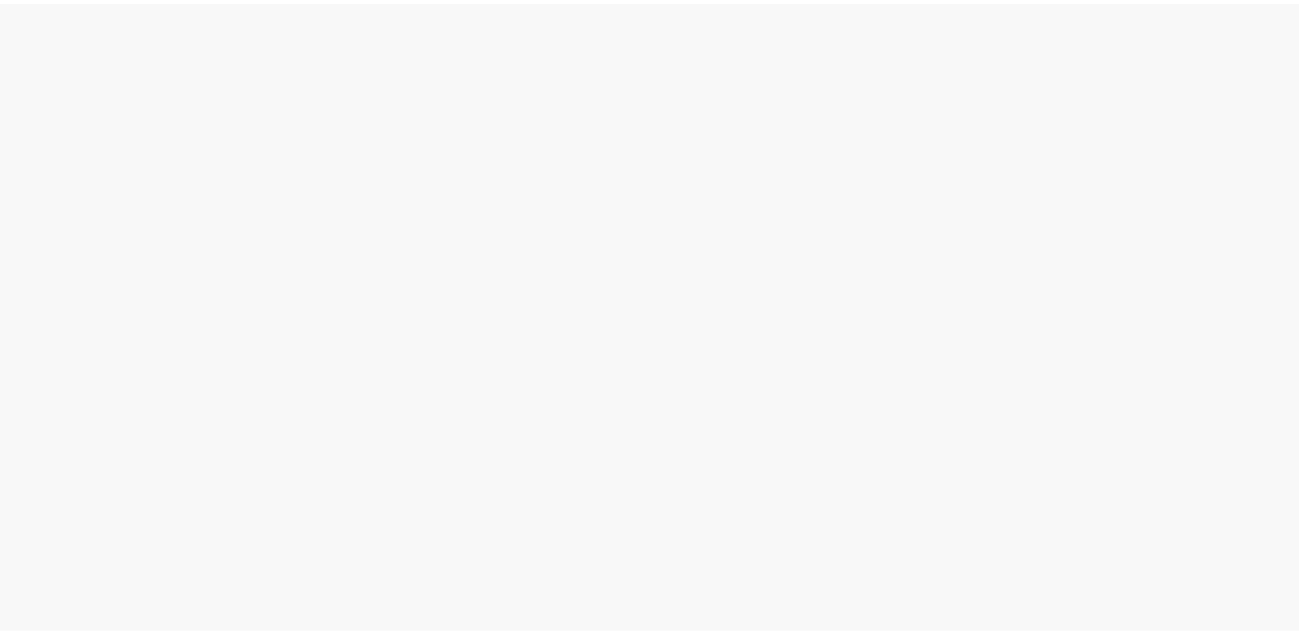 scroll, scrollTop: 0, scrollLeft: 0, axis: both 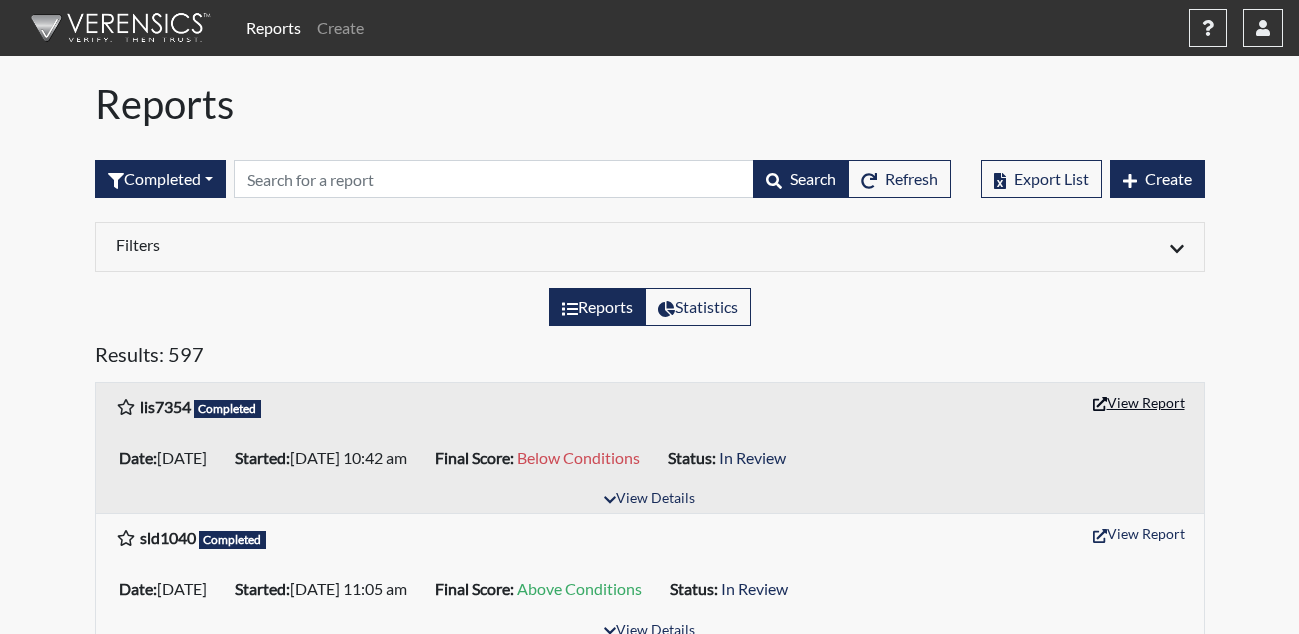 click on "View Report" at bounding box center [1139, 402] 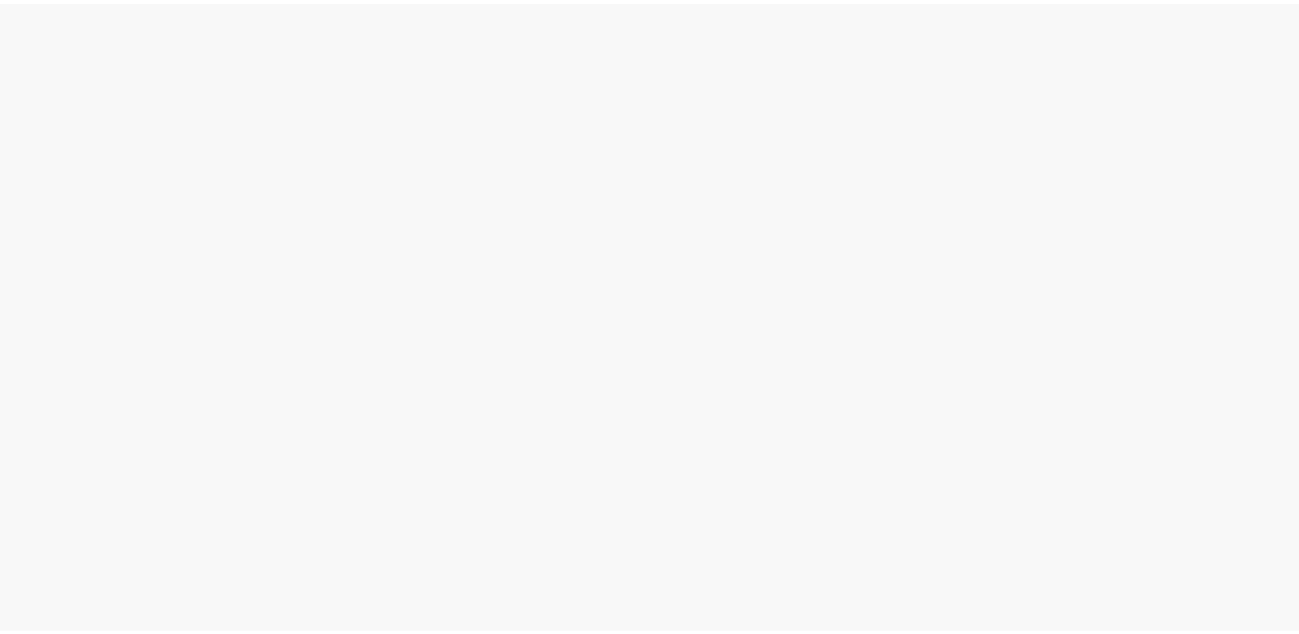 scroll, scrollTop: 0, scrollLeft: 0, axis: both 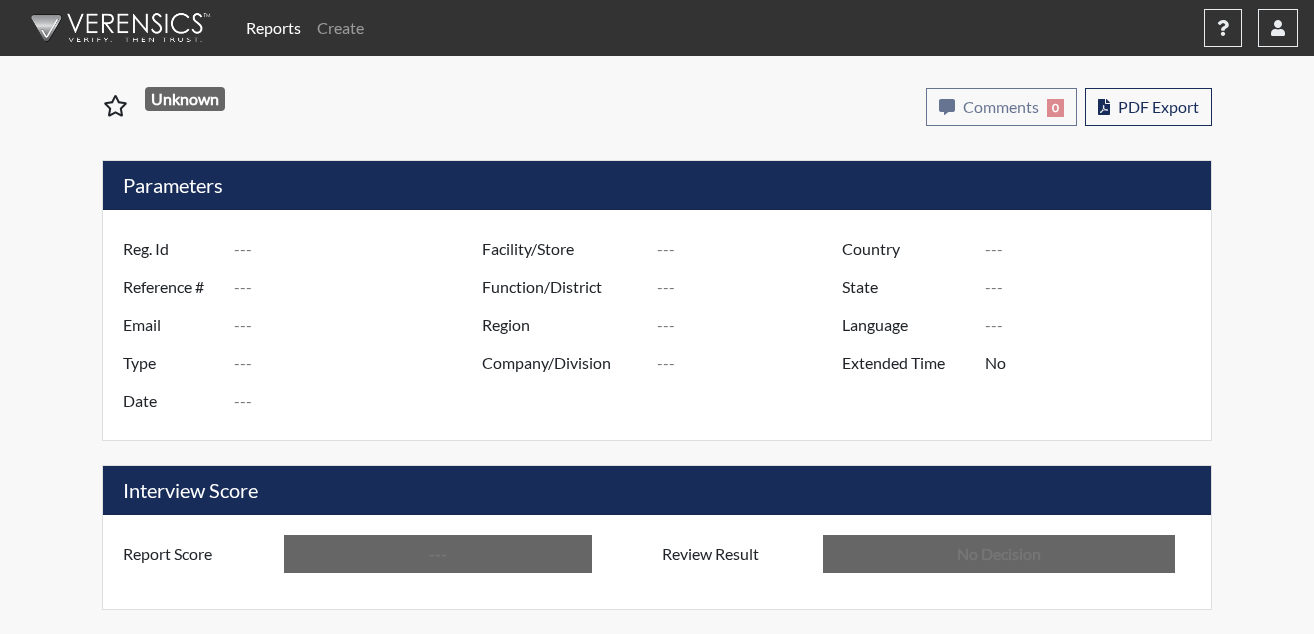 type on "lis7354" 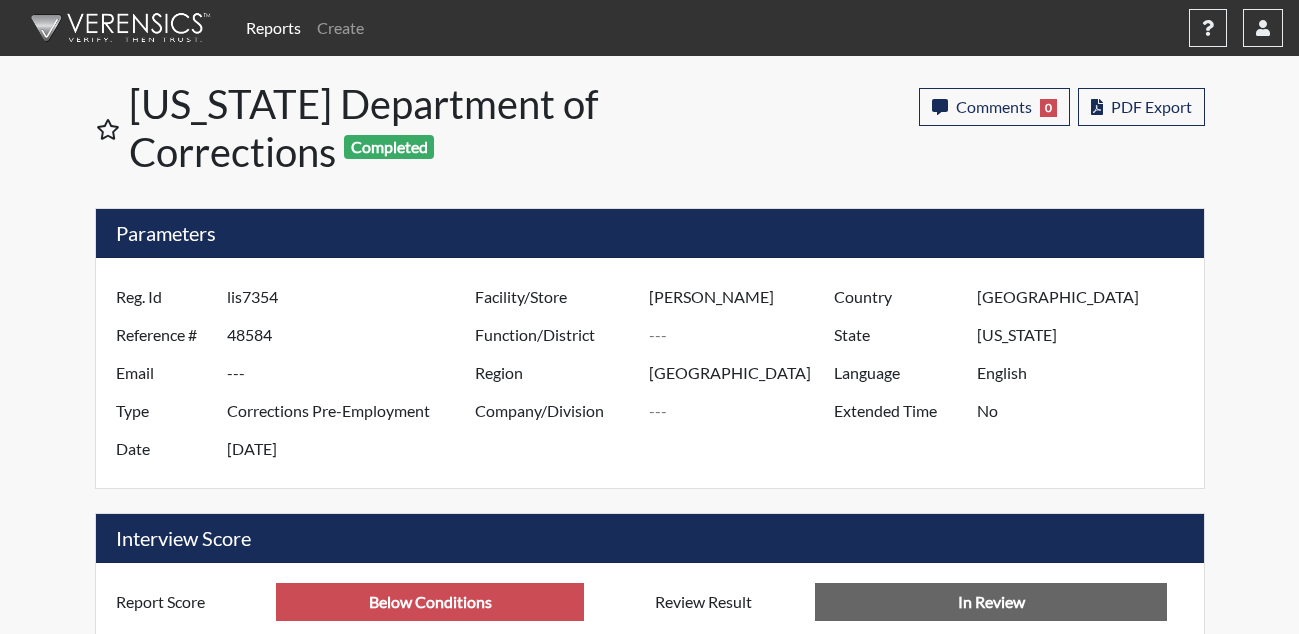 scroll, scrollTop: 999668, scrollLeft: 999169, axis: both 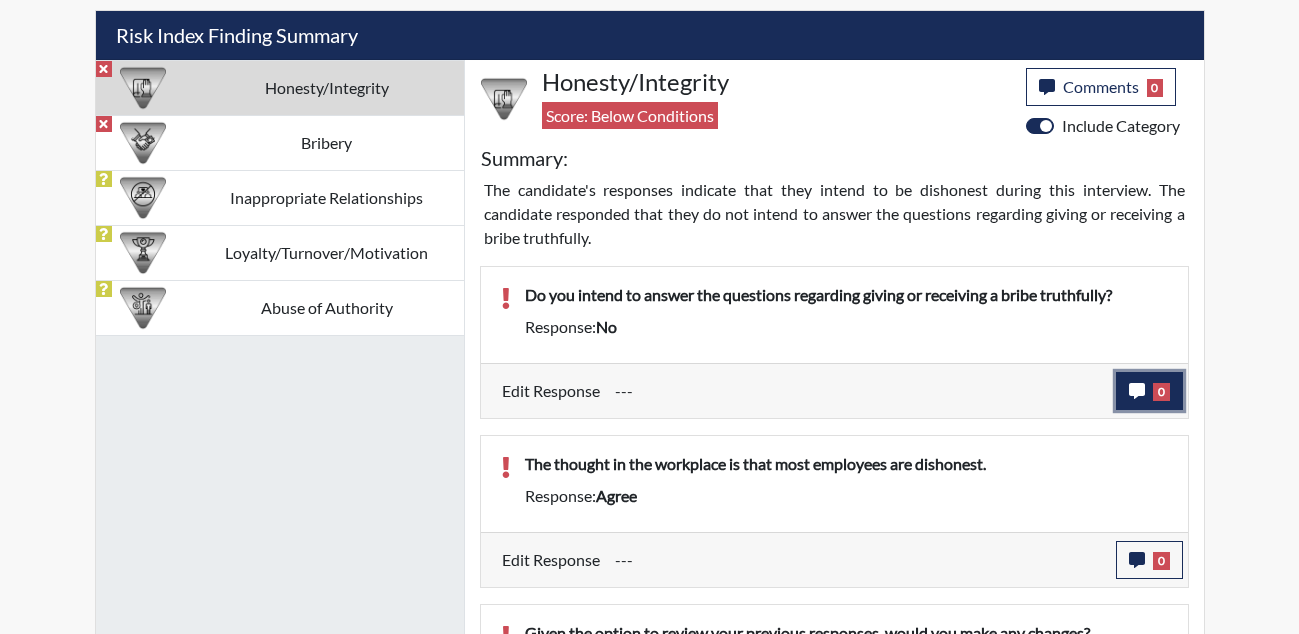 click on "0" at bounding box center (1149, 391) 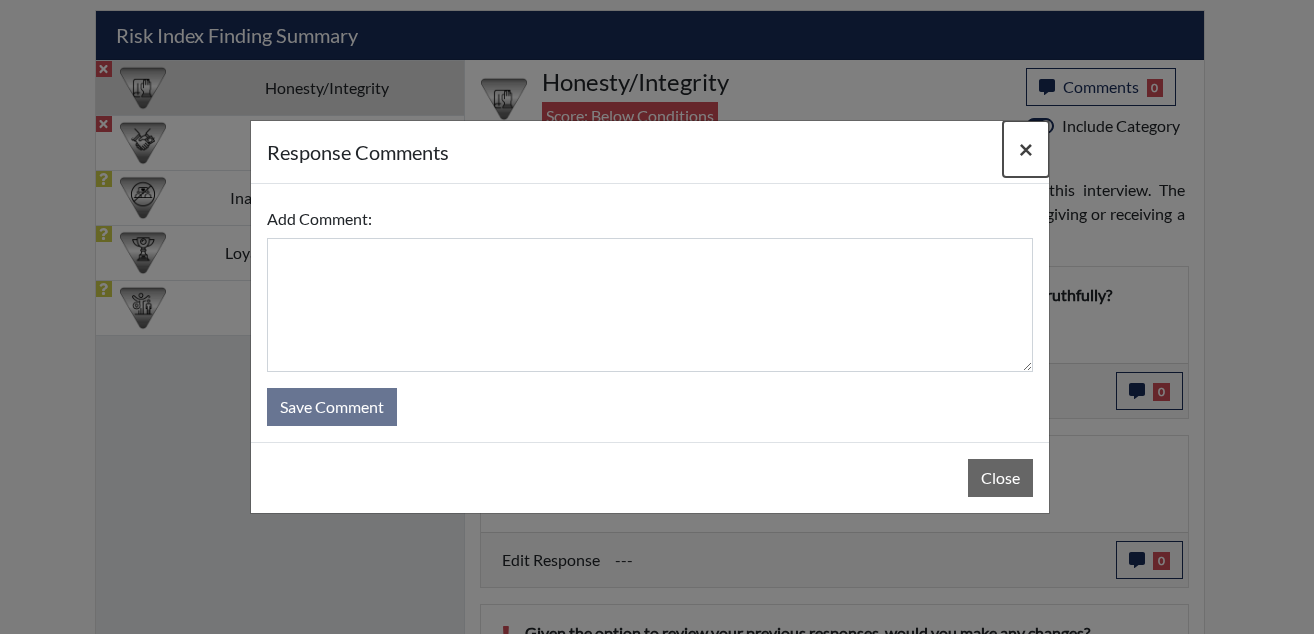 click on "×" at bounding box center [1026, 148] 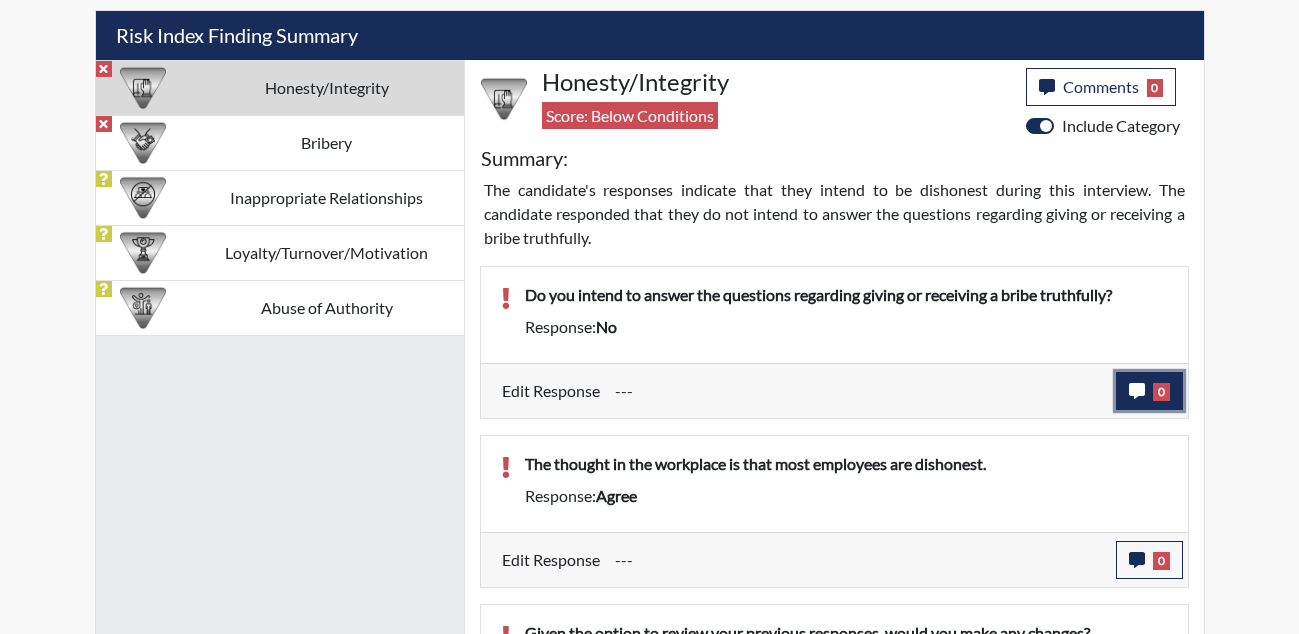 click on "0" at bounding box center (1149, 391) 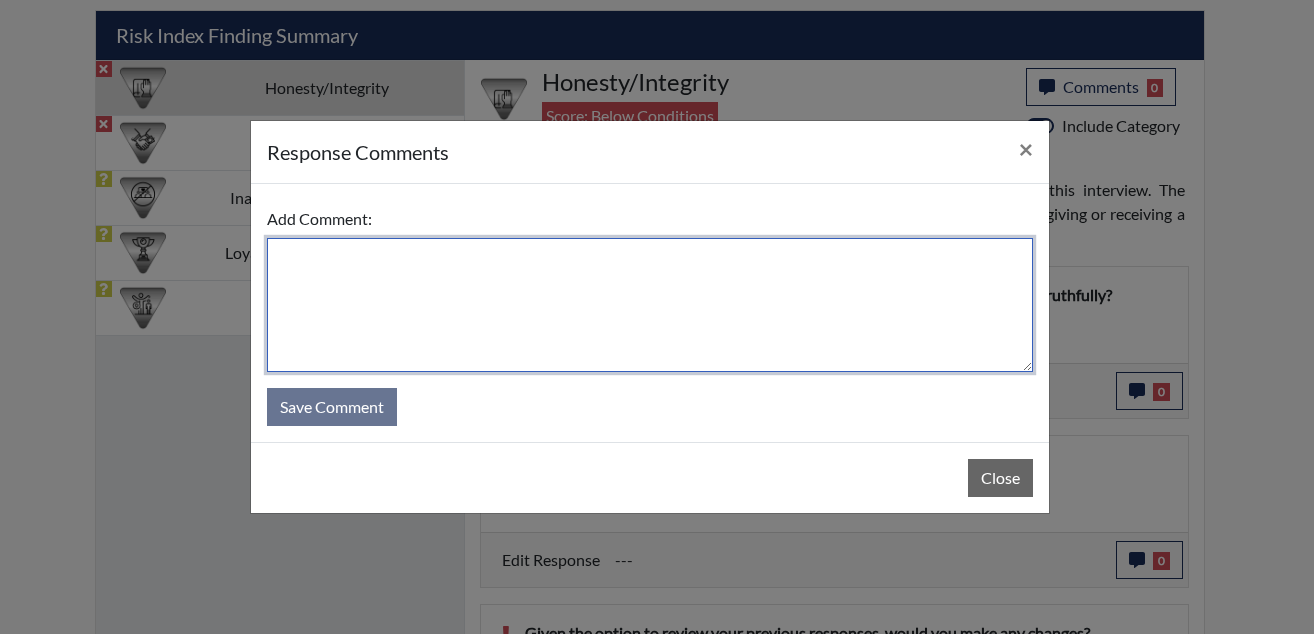 click at bounding box center (650, 305) 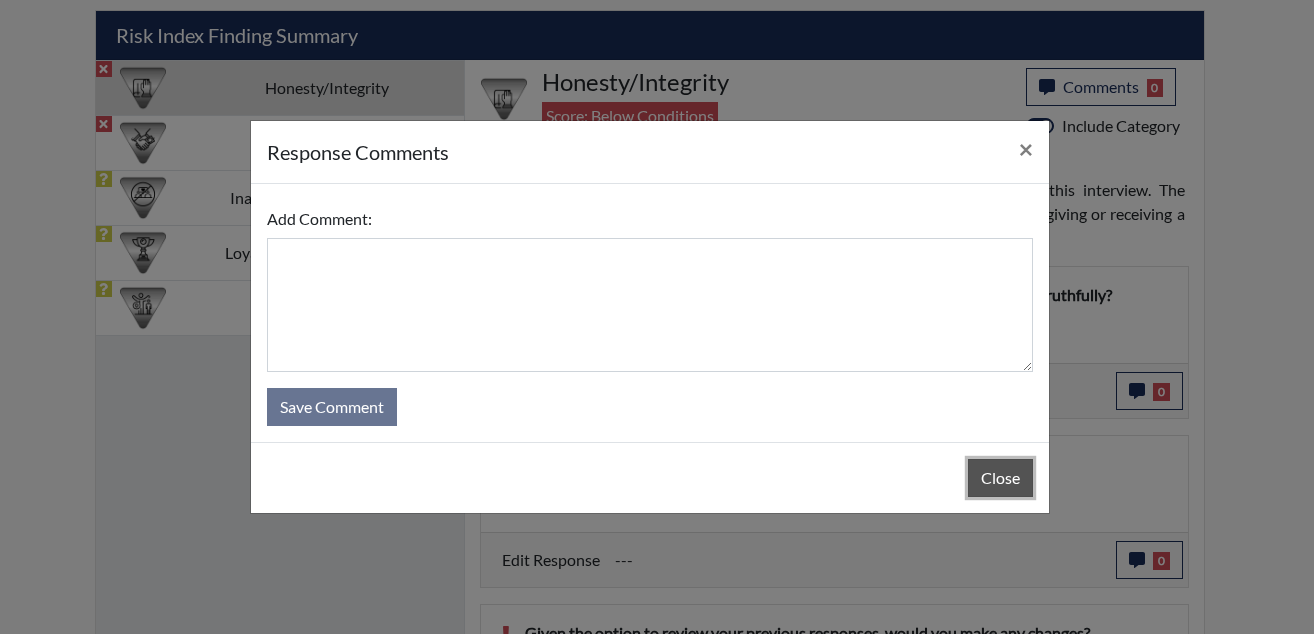 click on "Close" at bounding box center [1000, 478] 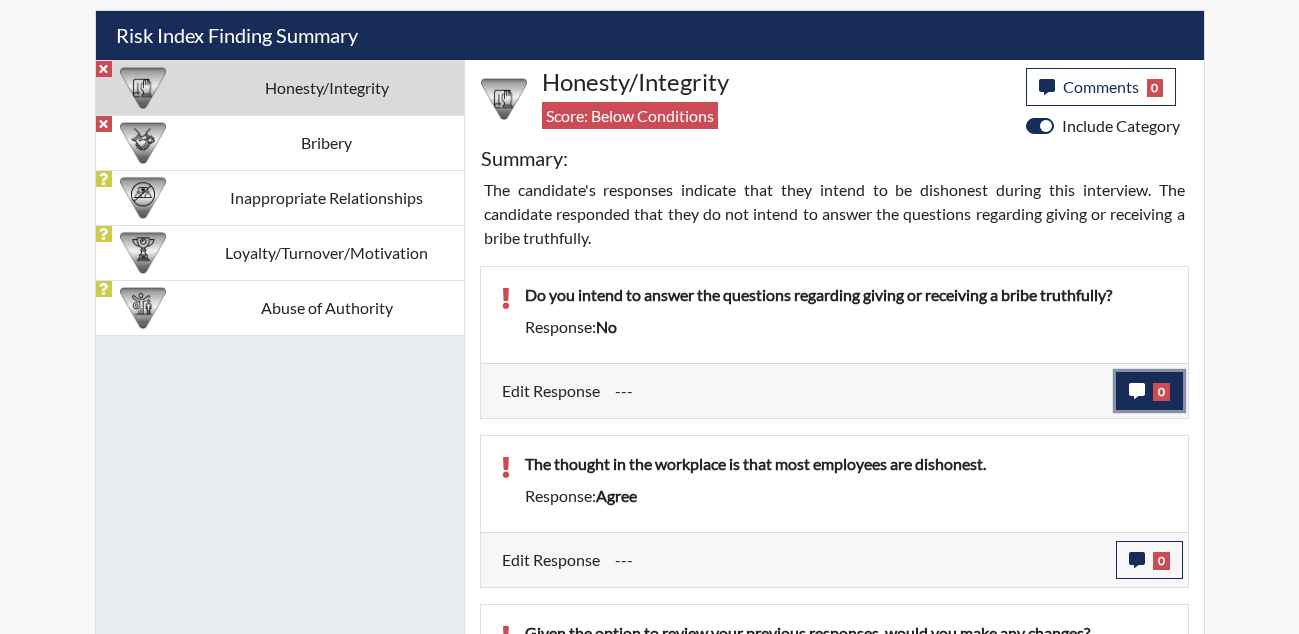 click on "0" at bounding box center (1149, 391) 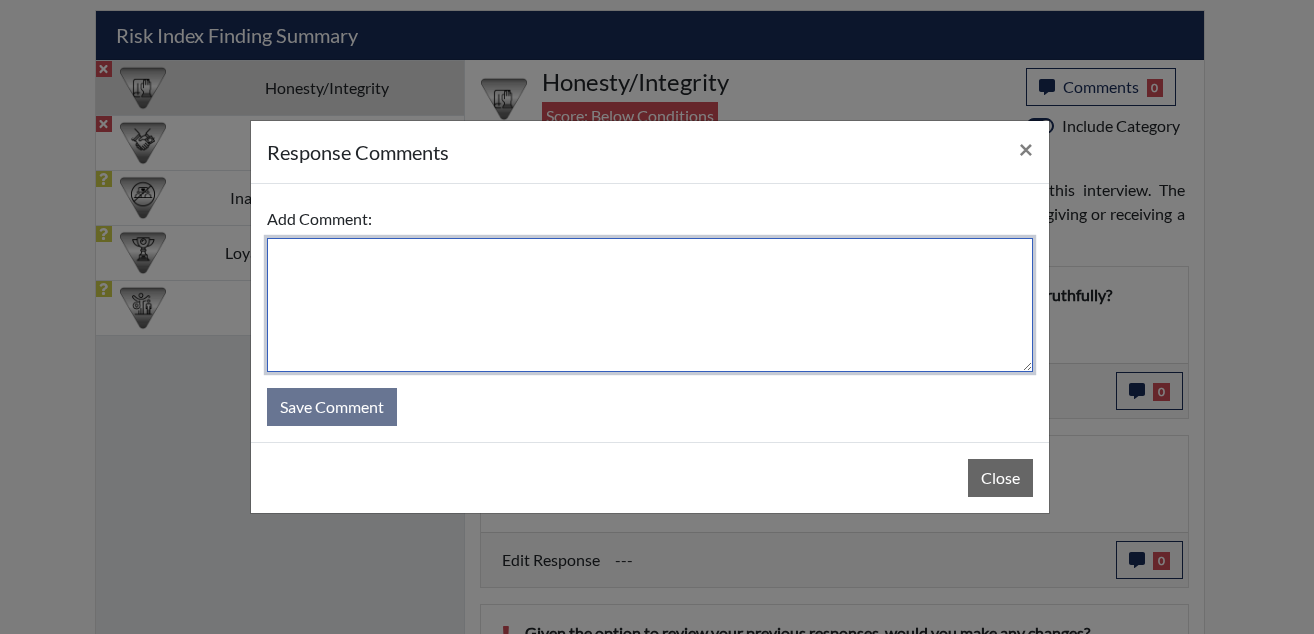 click at bounding box center (650, 305) 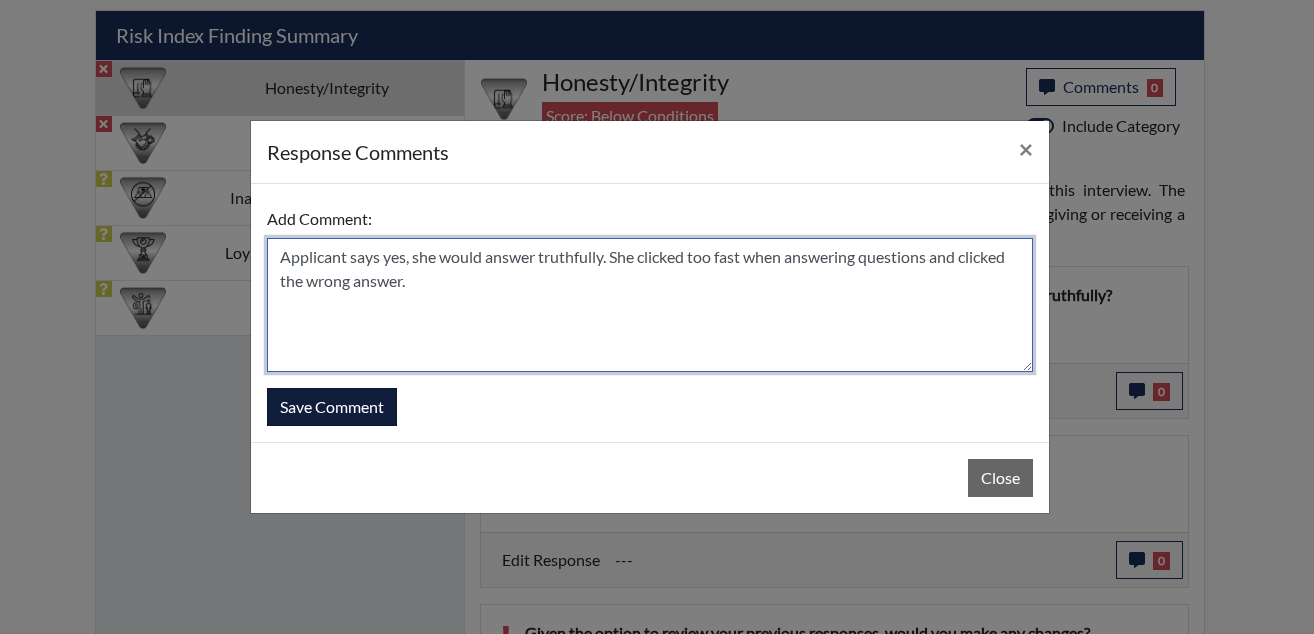 type on "Applicant says yes, she would answer truthfully. She clicked too fast when answering questions and clicked the wrong answer." 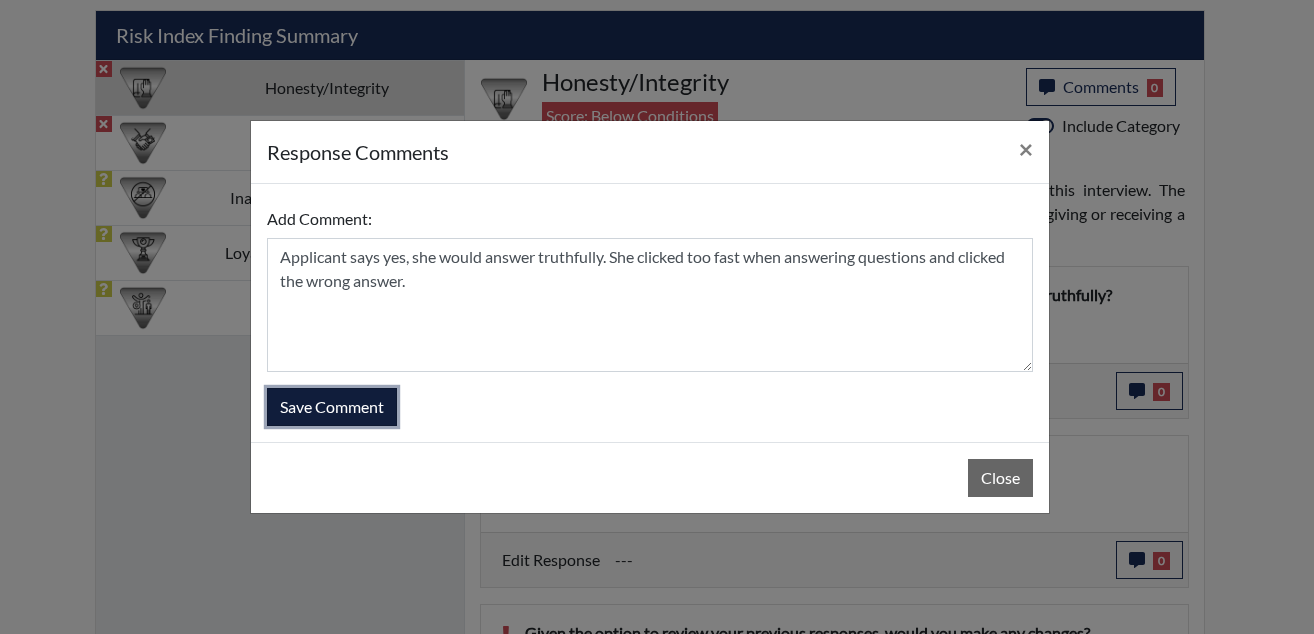 click on "Save Comment" at bounding box center (332, 407) 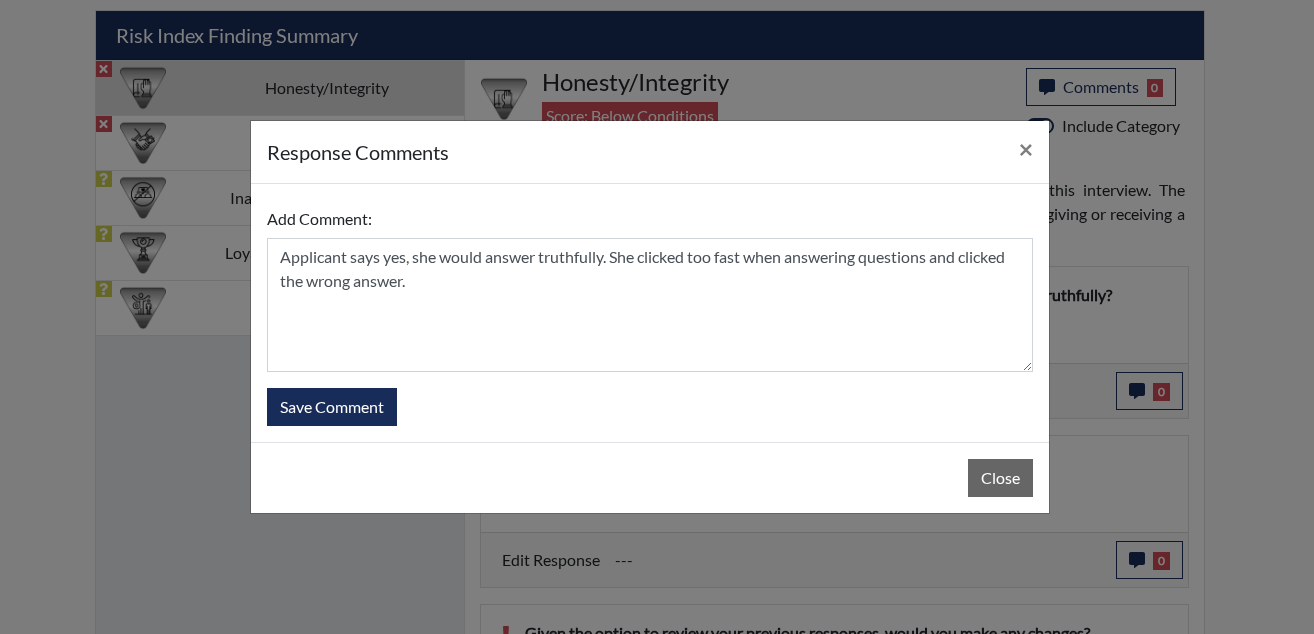 type 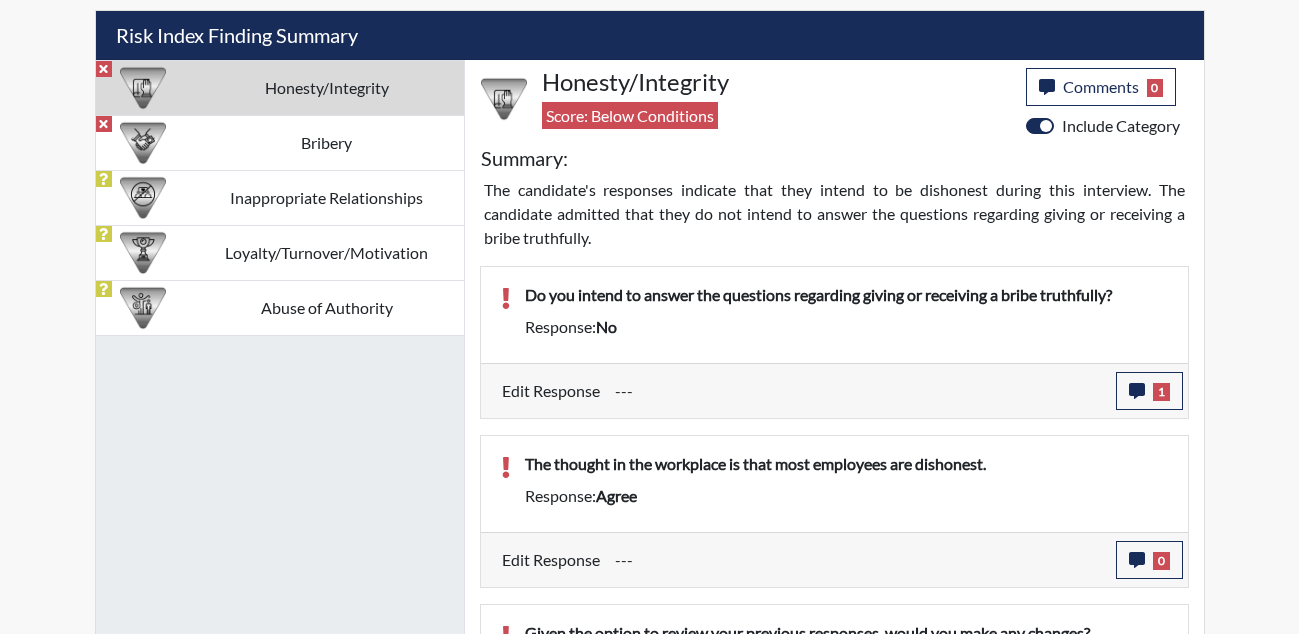 scroll, scrollTop: 999668, scrollLeft: 999169, axis: both 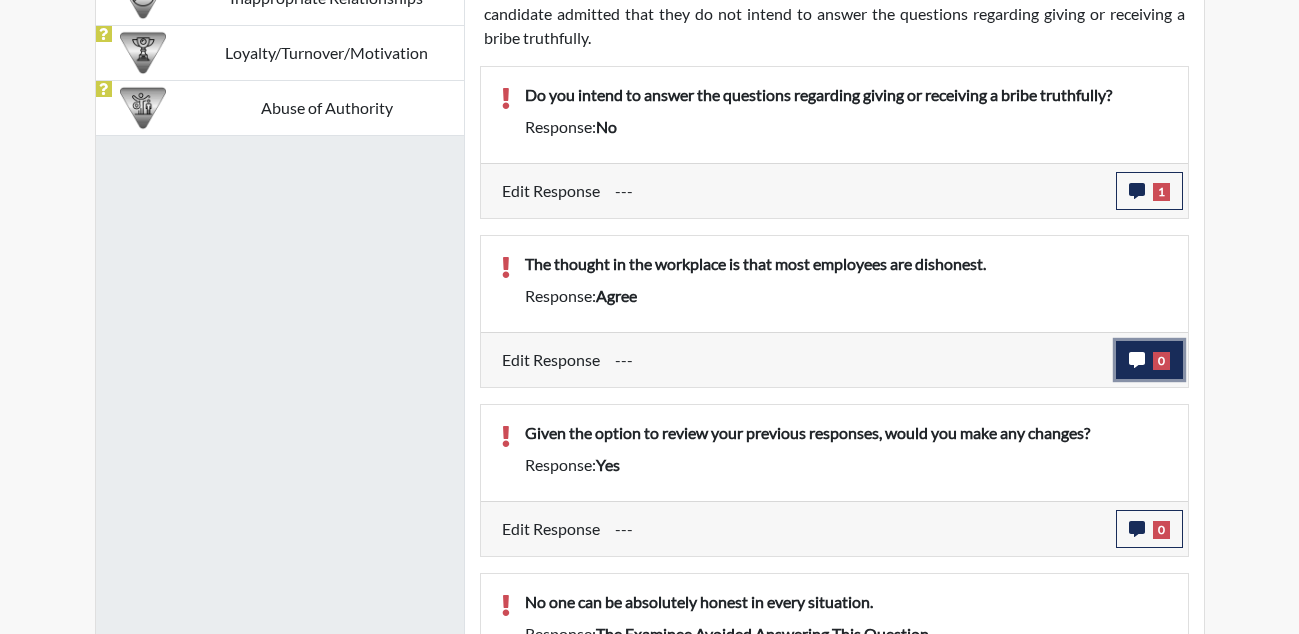 click on "0" at bounding box center [1149, 360] 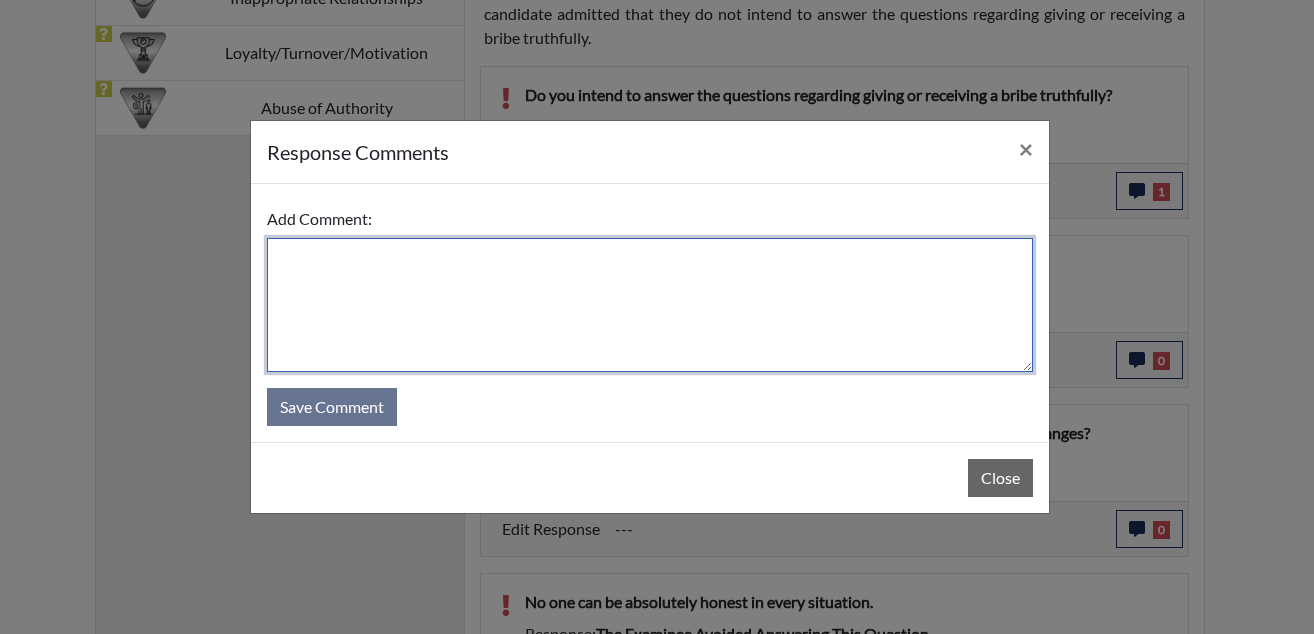 click at bounding box center [650, 305] 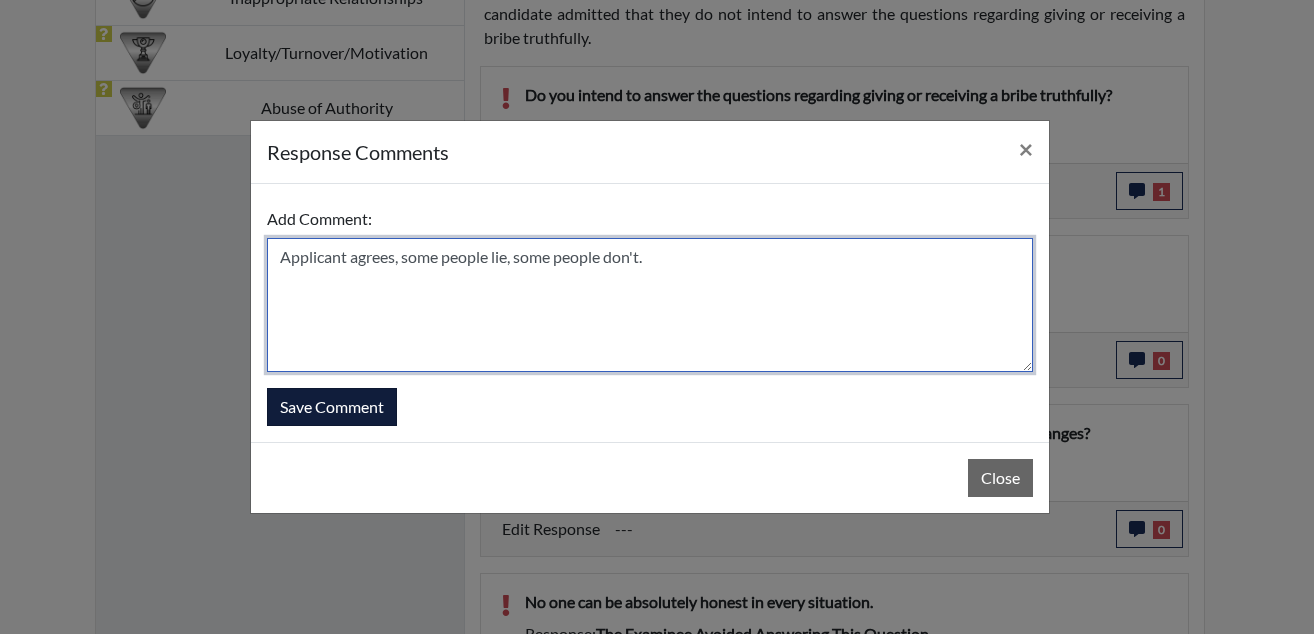 type on "Applicant agrees, some people lie, some people don't." 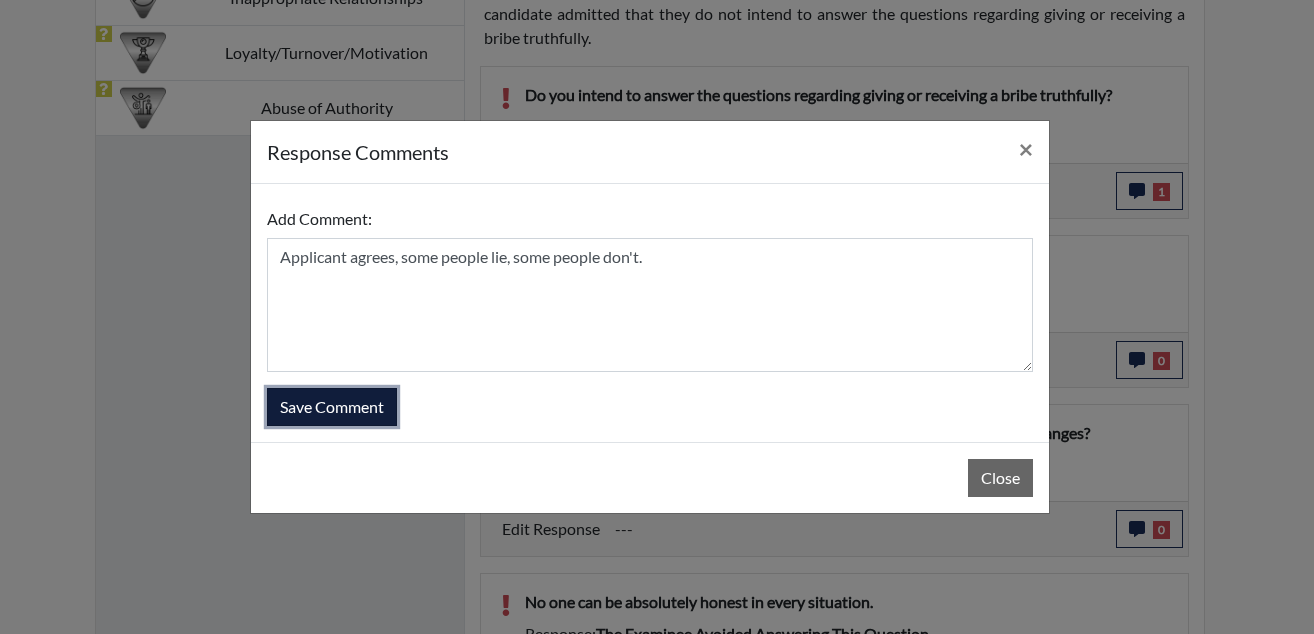 click on "Save Comment" at bounding box center [332, 407] 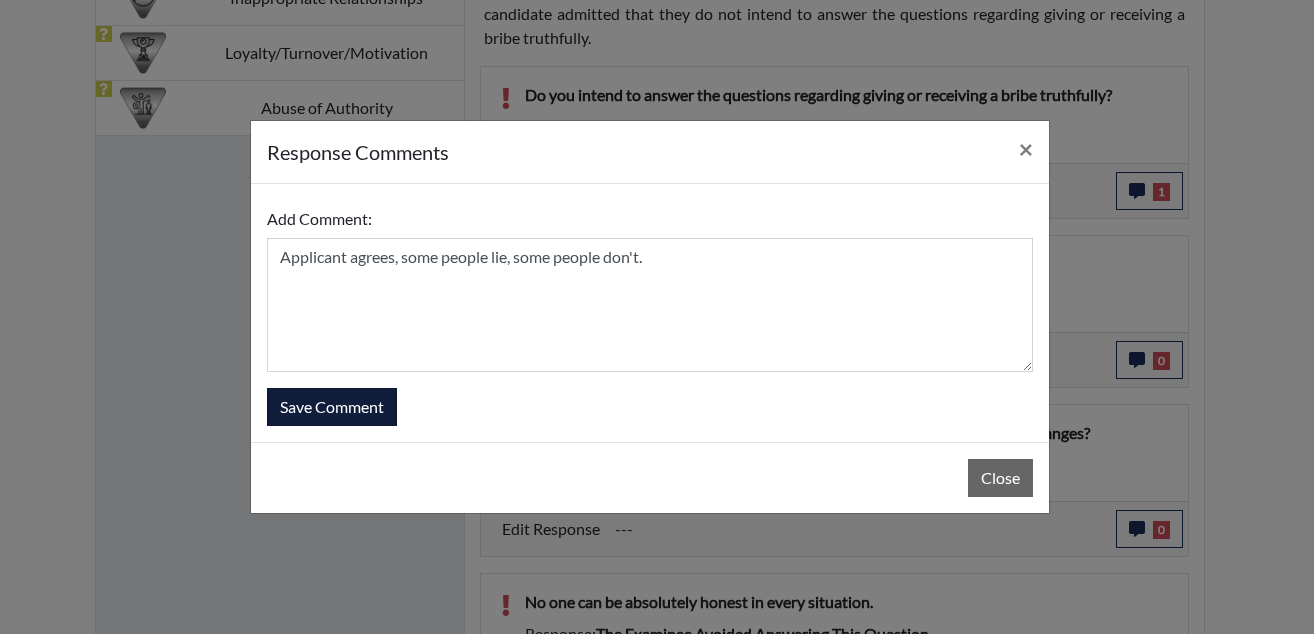 type 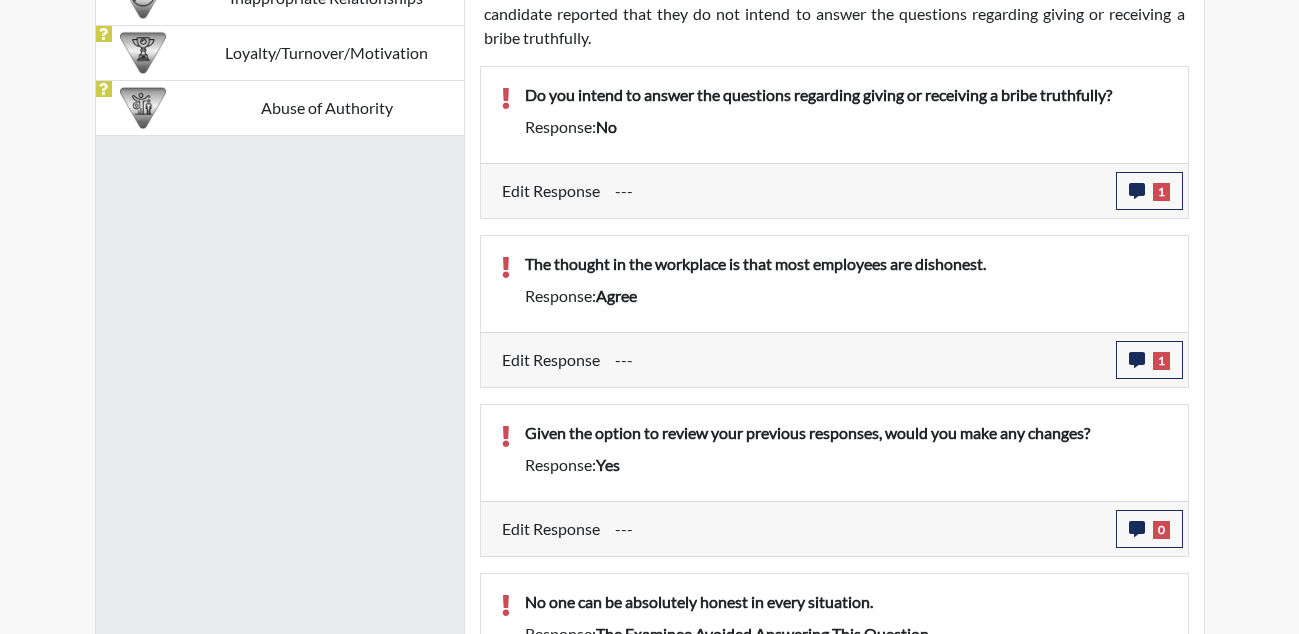 scroll, scrollTop: 1477, scrollLeft: 0, axis: vertical 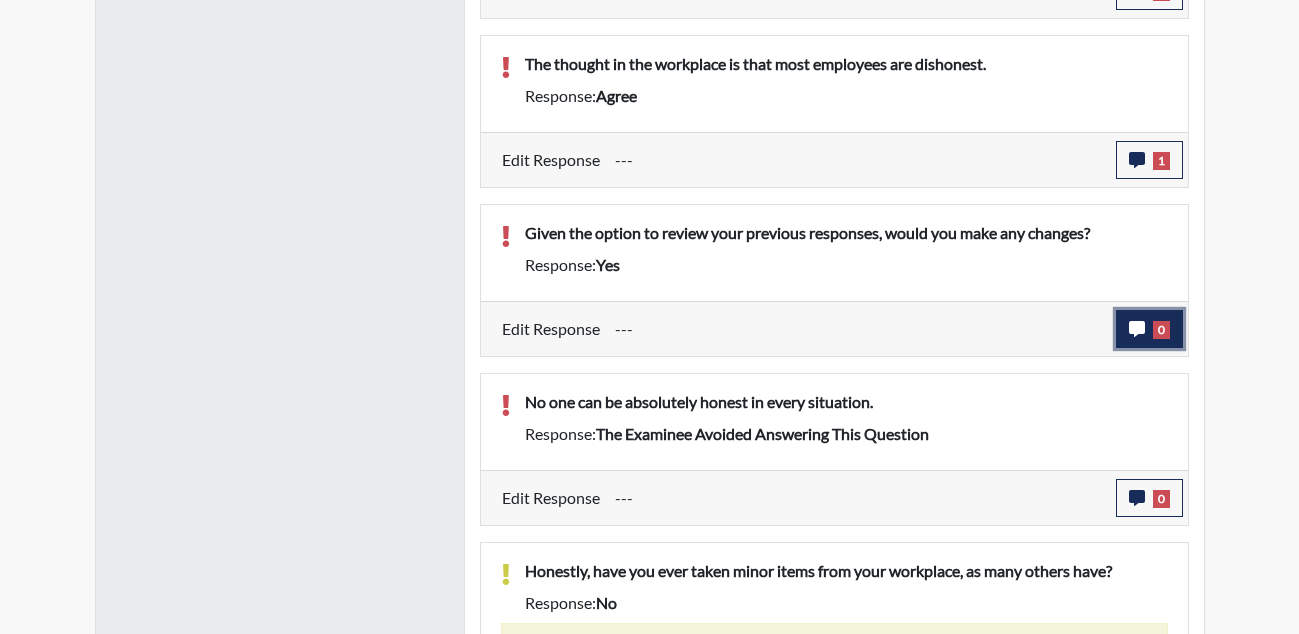 click 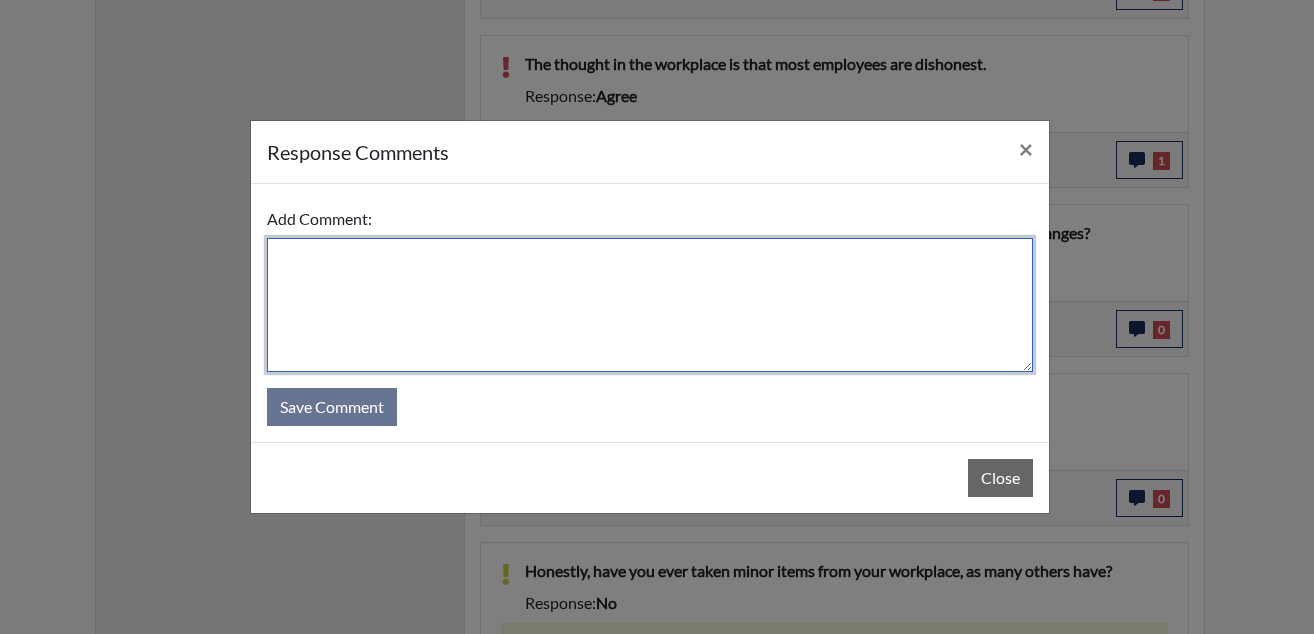 click at bounding box center [650, 305] 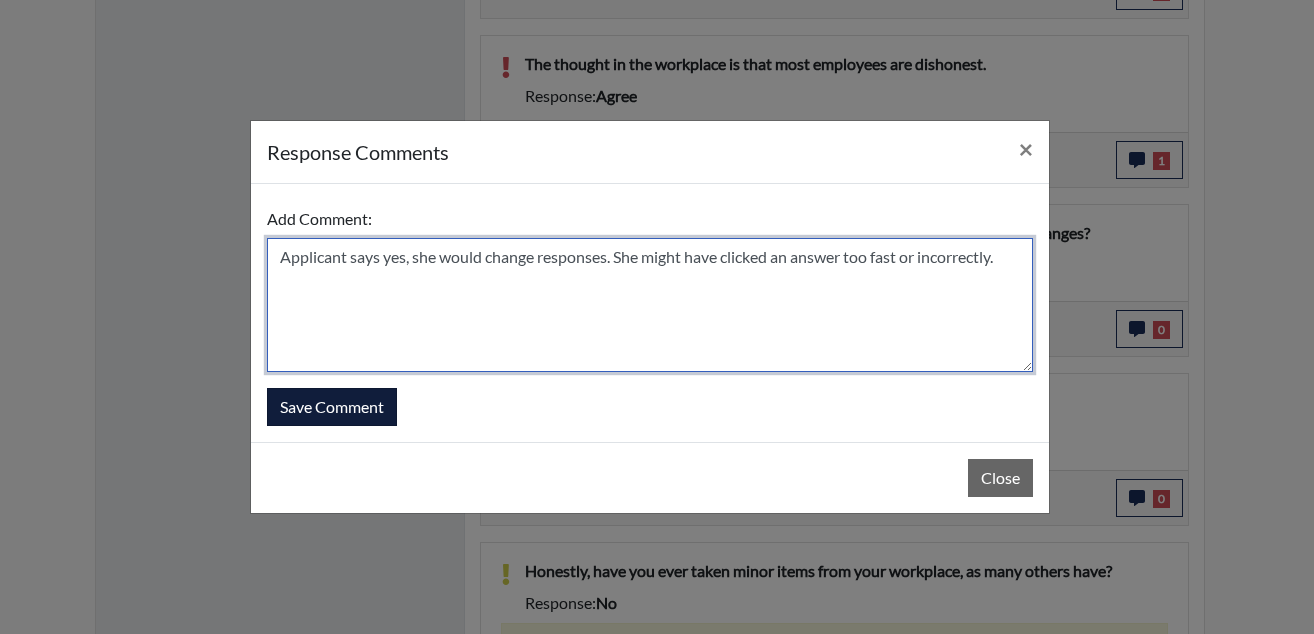 type on "Applicant says yes, she would change responses. She might have clicked an answer too fast or incorrectly." 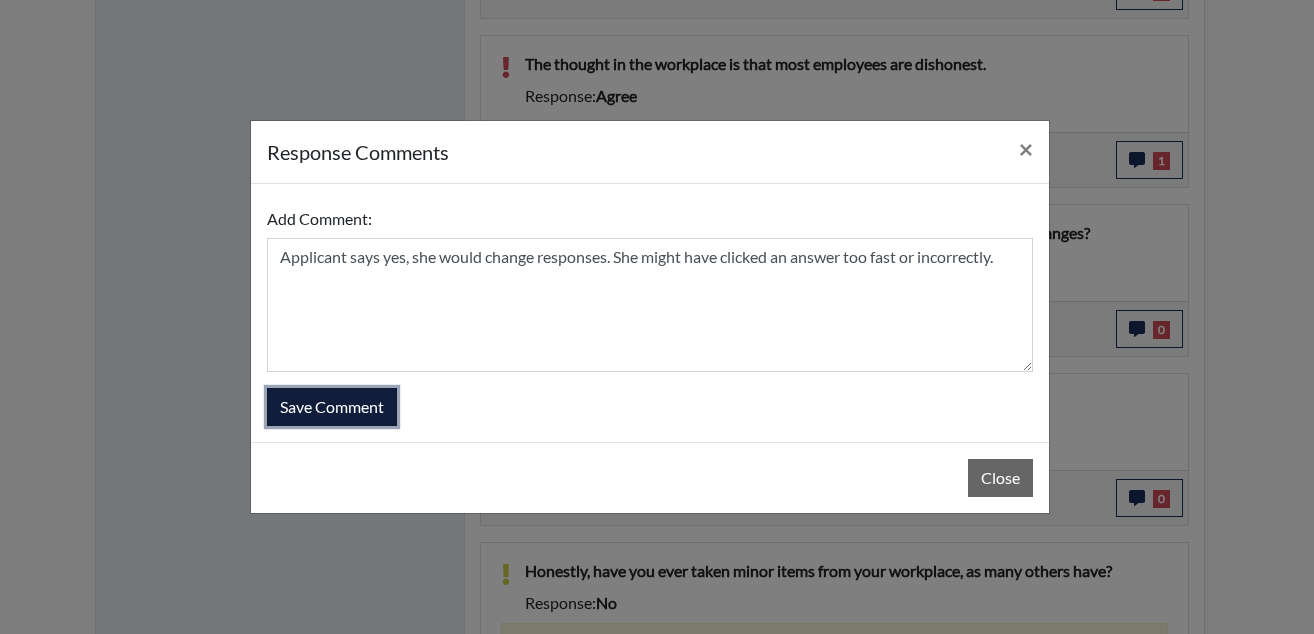 click on "Save Comment" at bounding box center (332, 407) 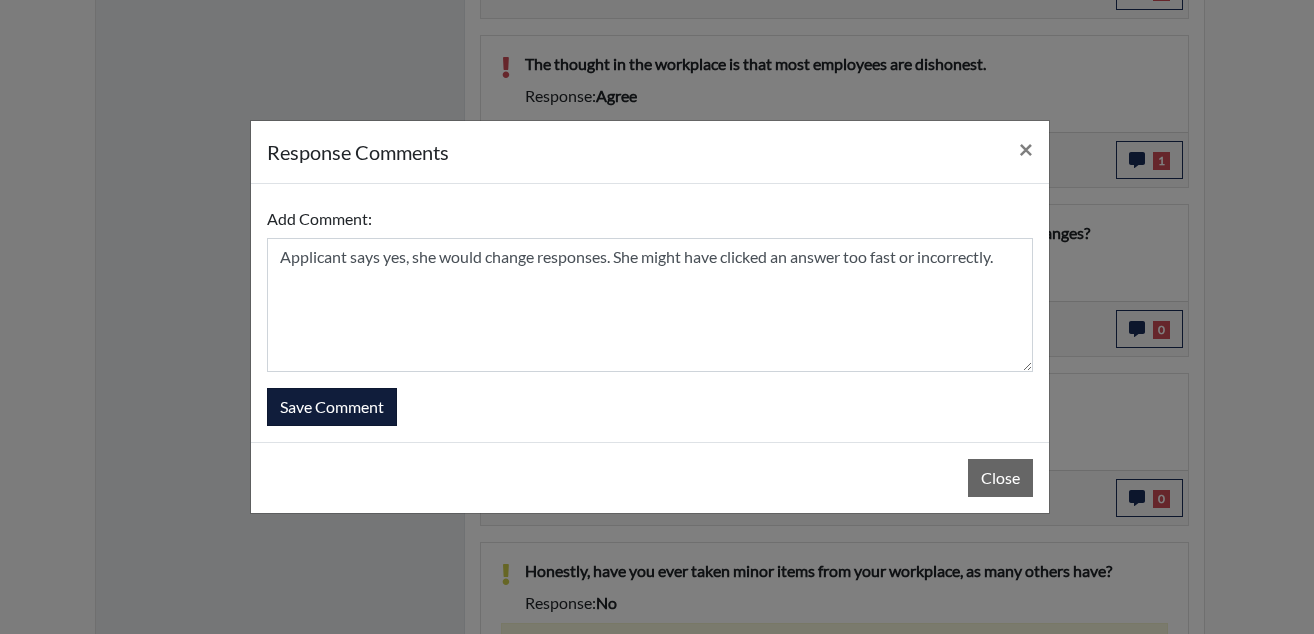 type 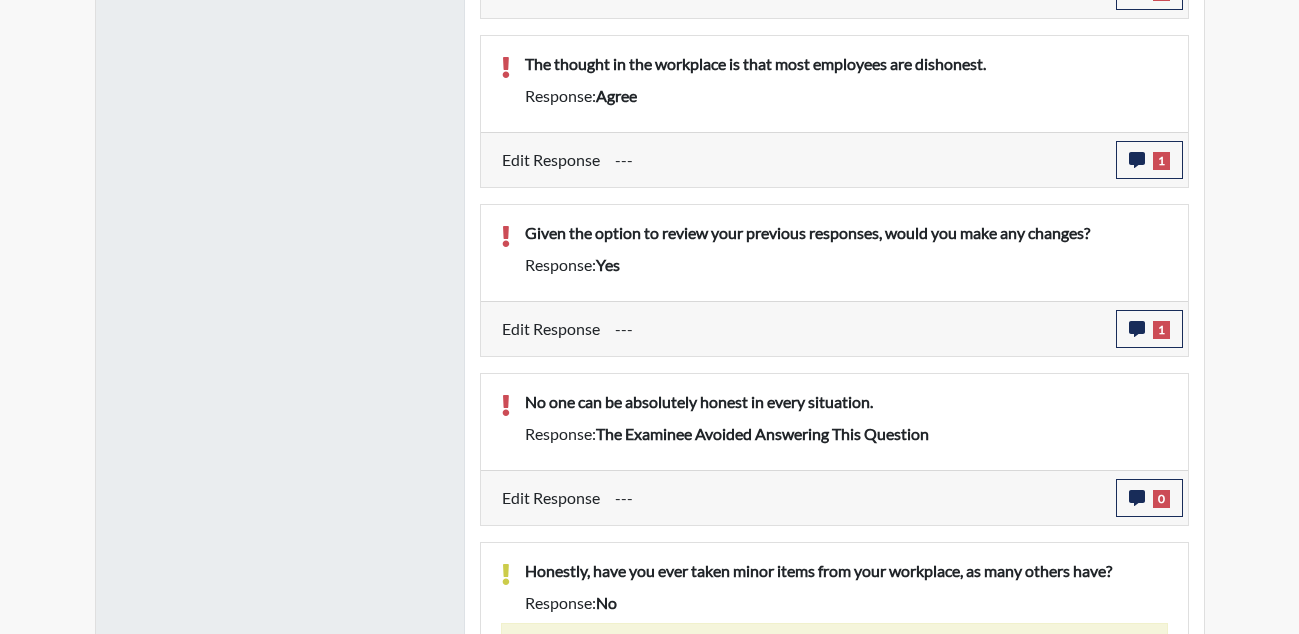 scroll, scrollTop: 999668, scrollLeft: 999169, axis: both 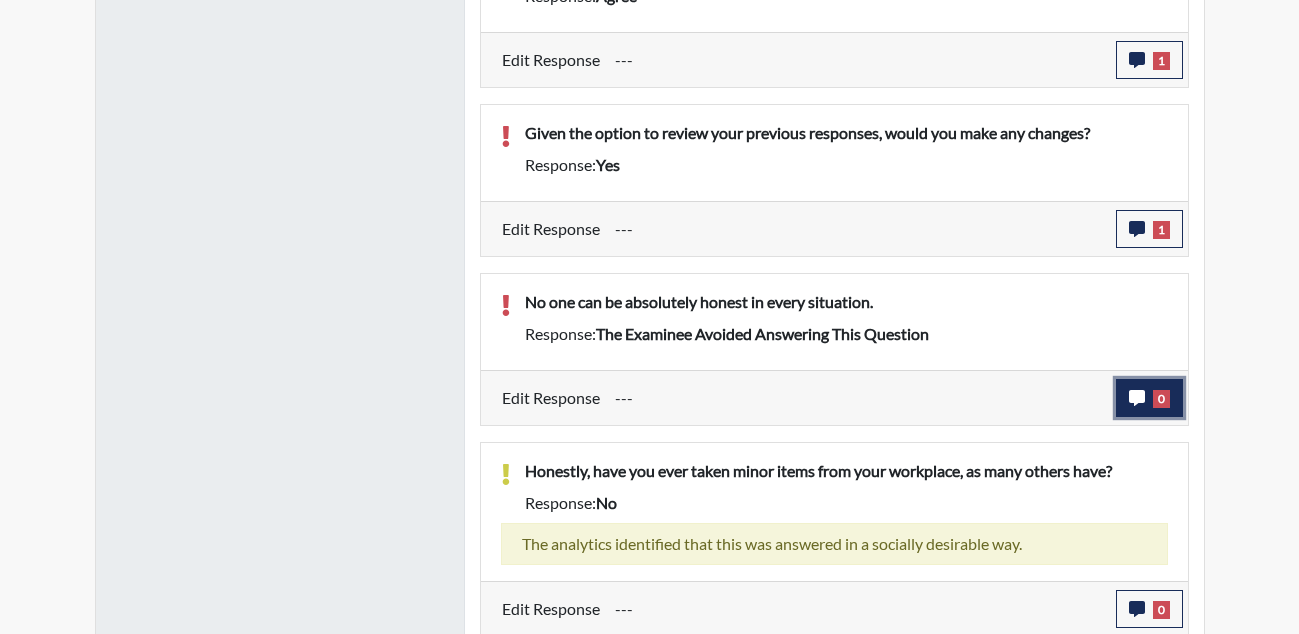 click on "0" at bounding box center [1149, 398] 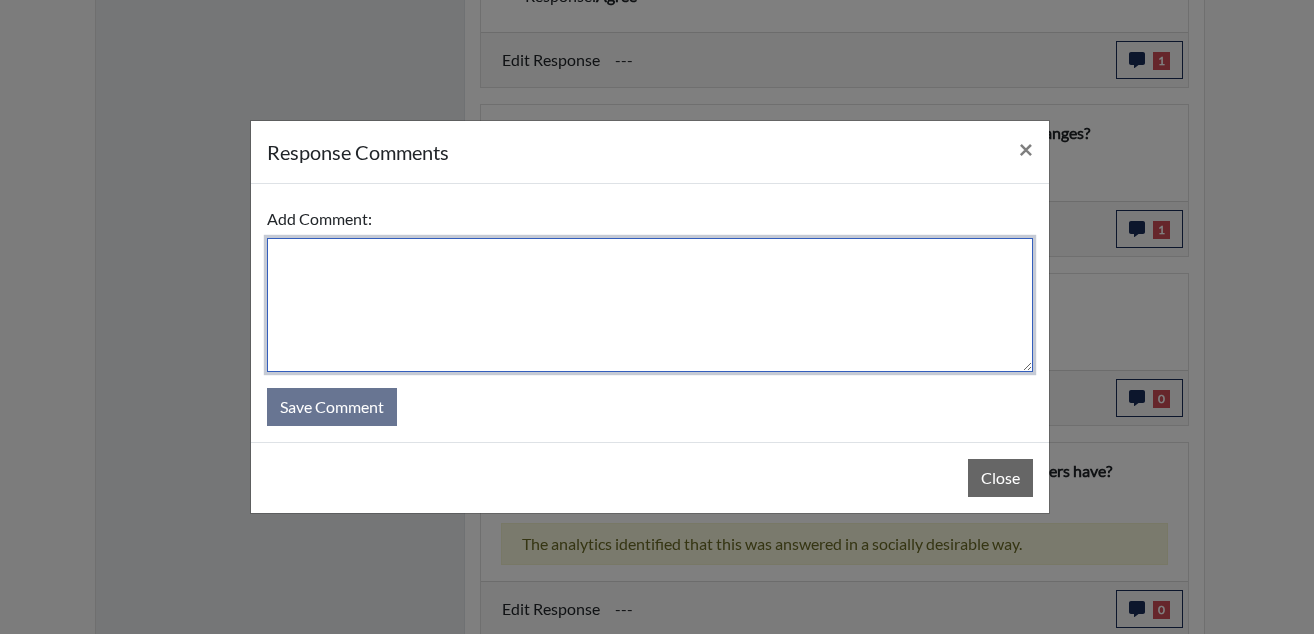 click at bounding box center [650, 305] 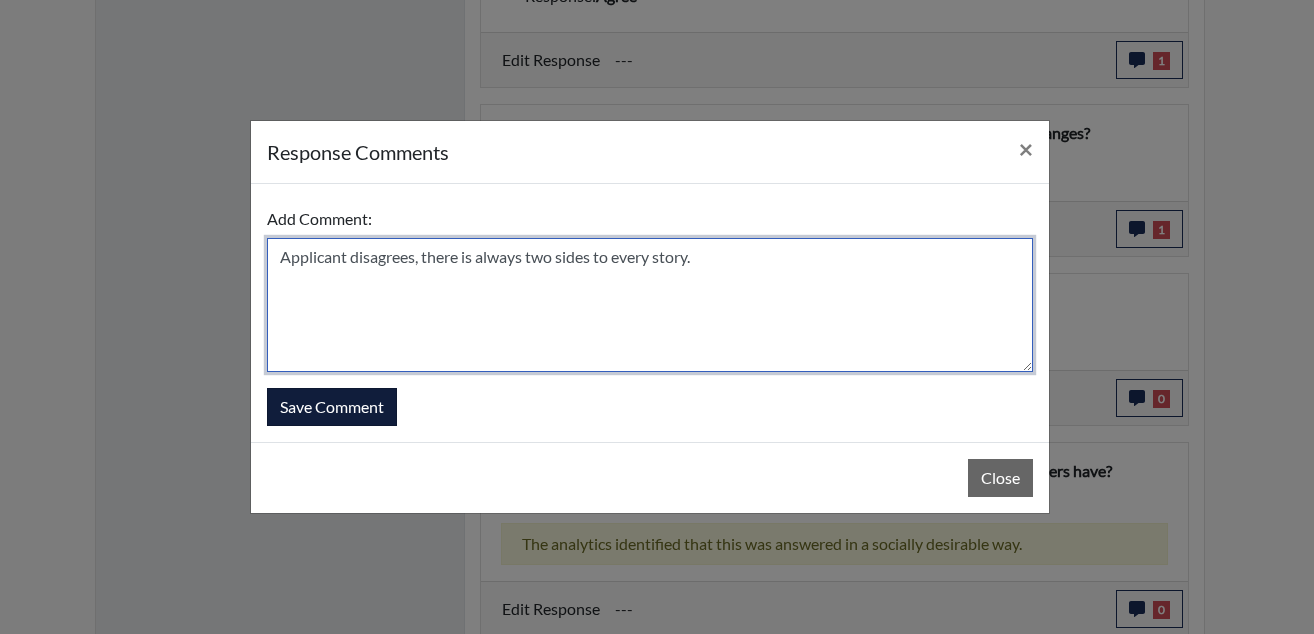 type on "Applicant disagrees, there is always two sides to every story." 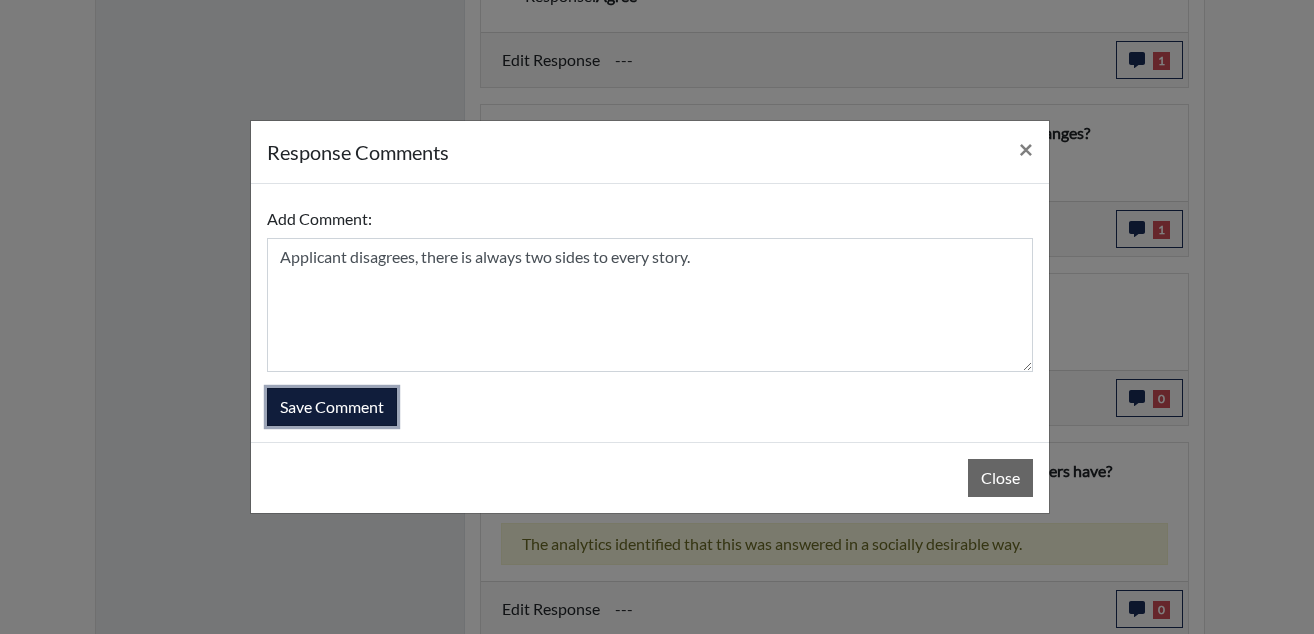 click on "Save Comment" at bounding box center (332, 407) 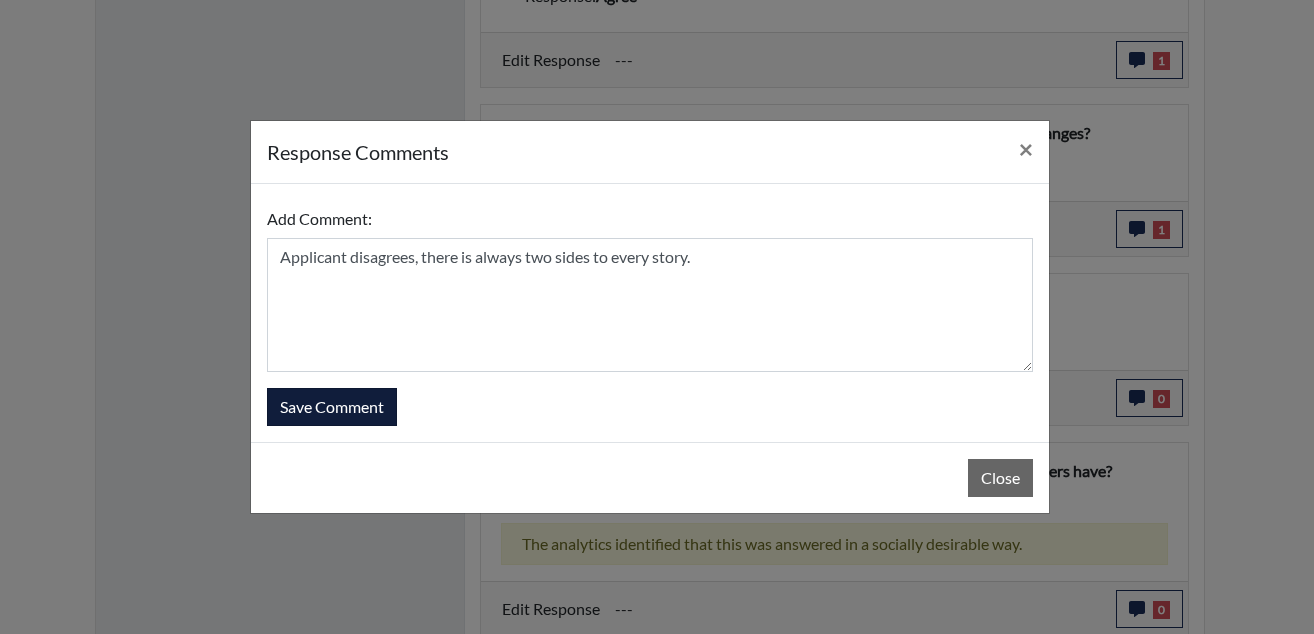 type 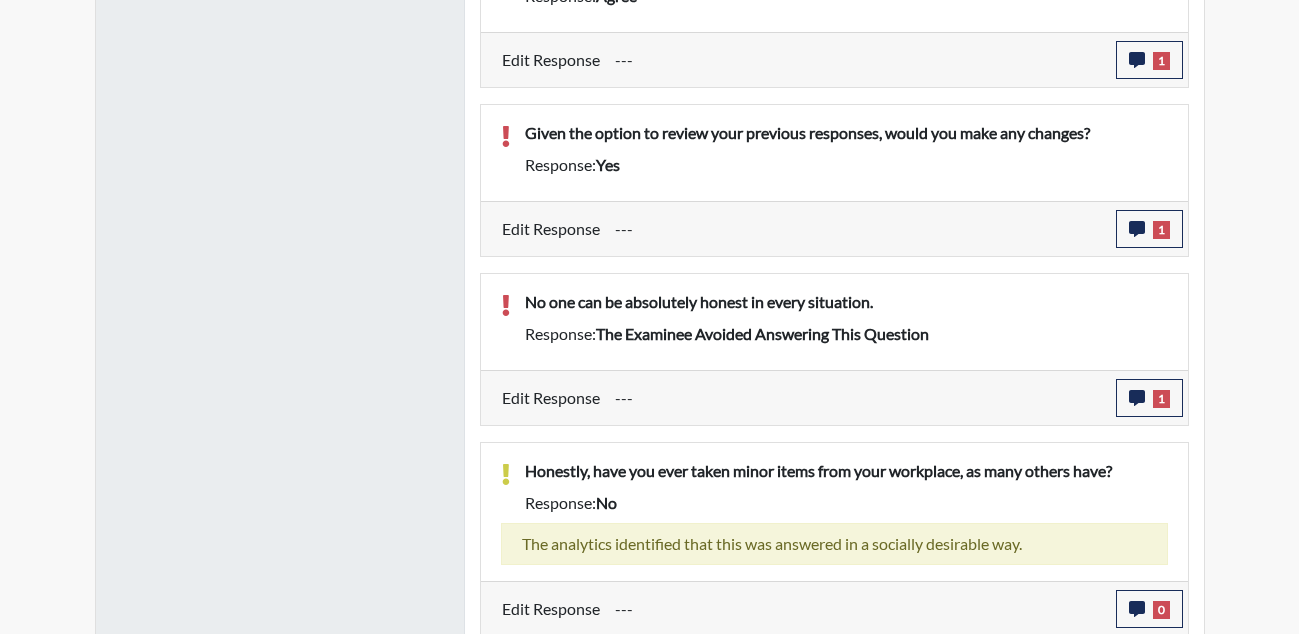 scroll, scrollTop: 1784, scrollLeft: 0, axis: vertical 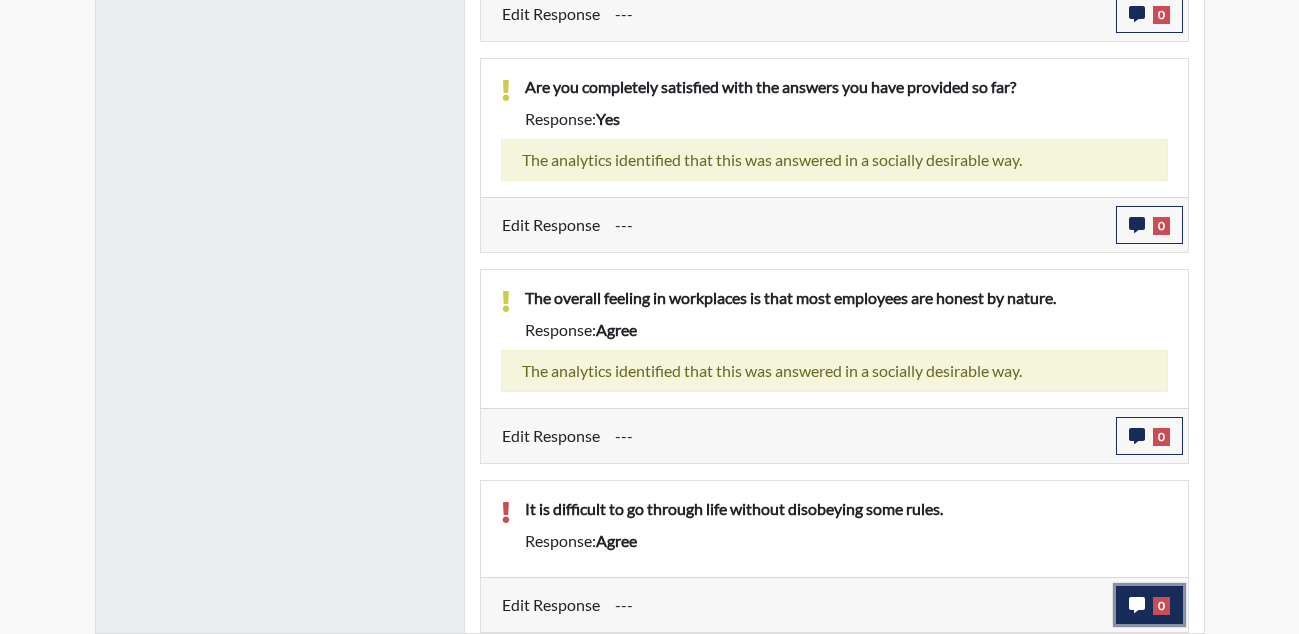 click on "0" at bounding box center (1149, 605) 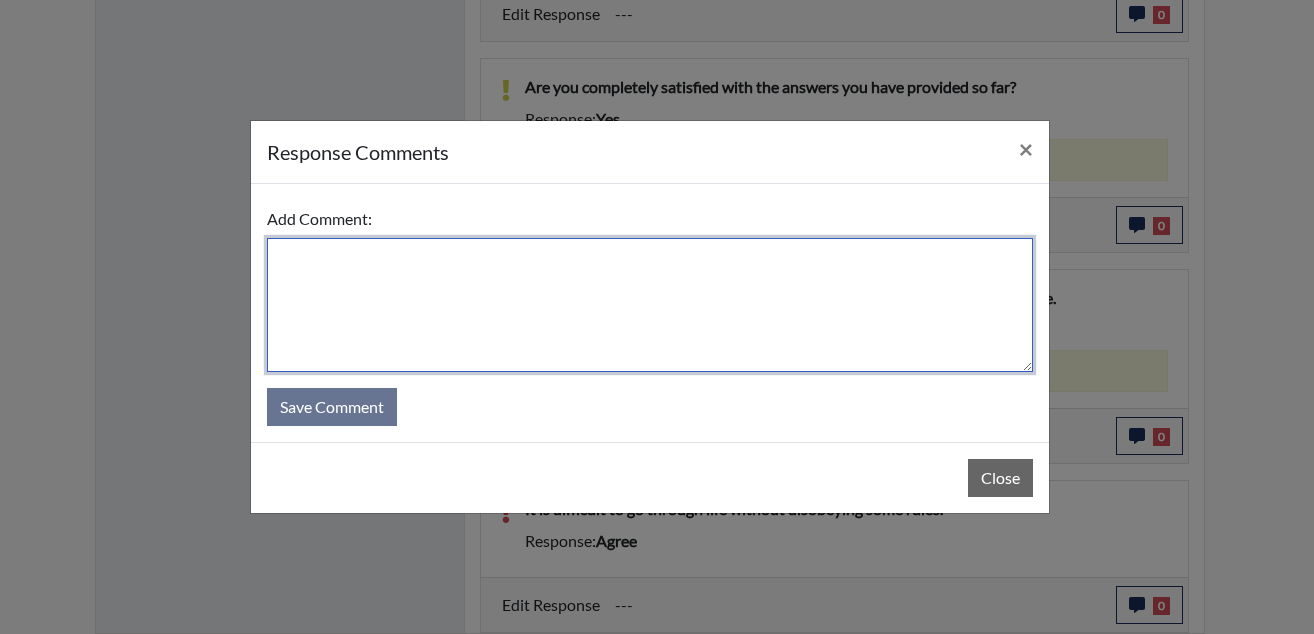 click at bounding box center (650, 305) 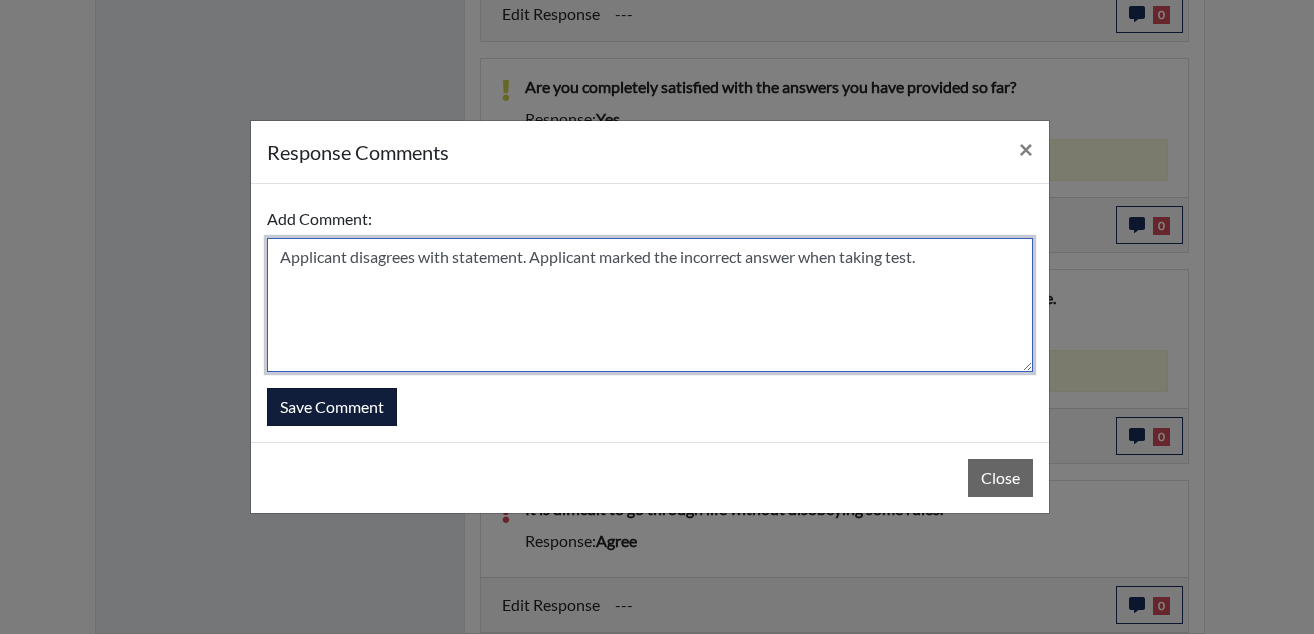 type on "Applicant disagrees with statement. Applicant marked the incorrect answer when taking test." 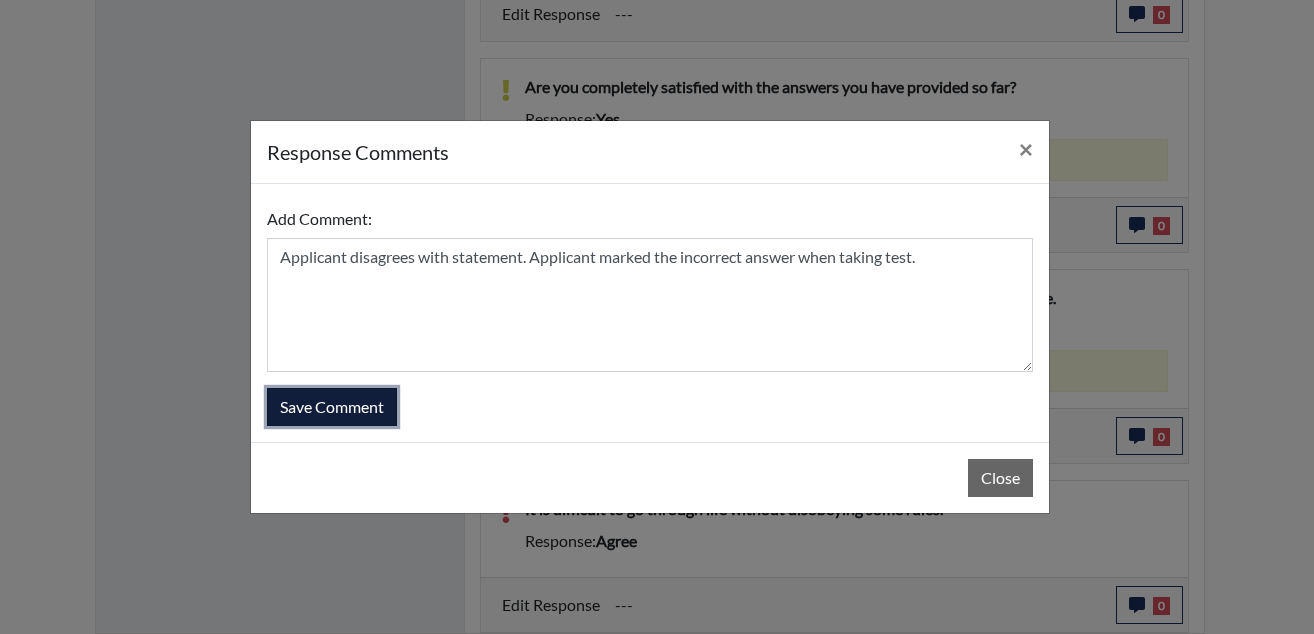 click on "Save Comment" at bounding box center (332, 407) 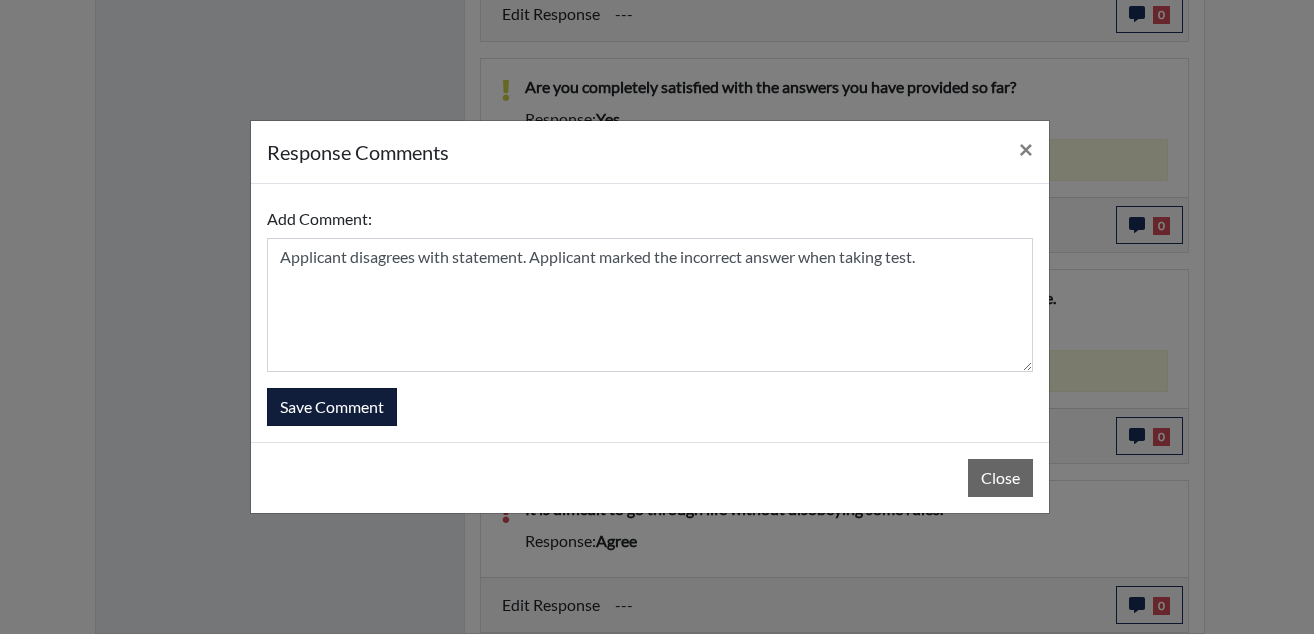 type 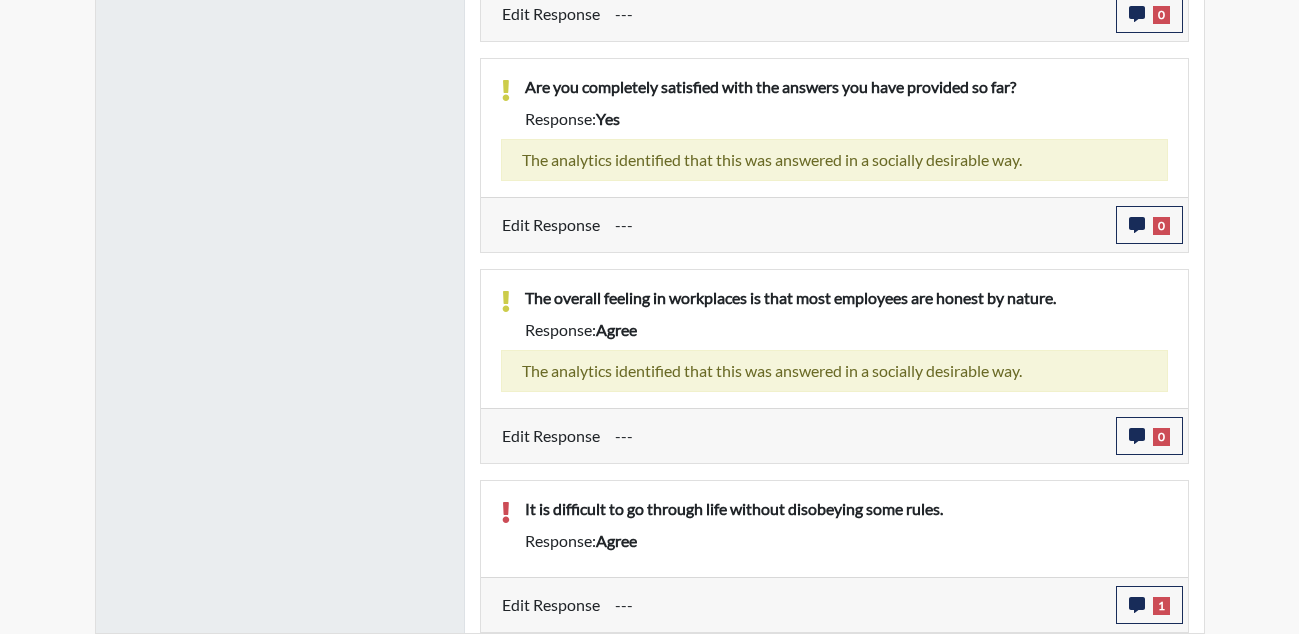 scroll, scrollTop: 2644, scrollLeft: 0, axis: vertical 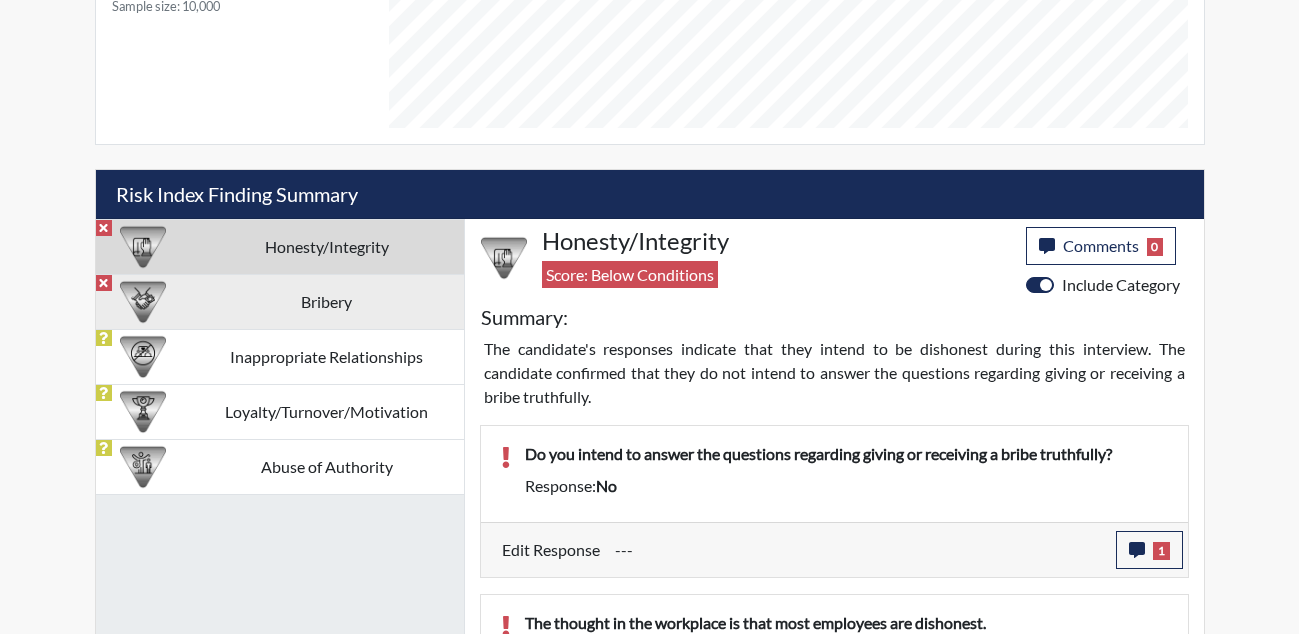 click on "Bribery" at bounding box center [327, 301] 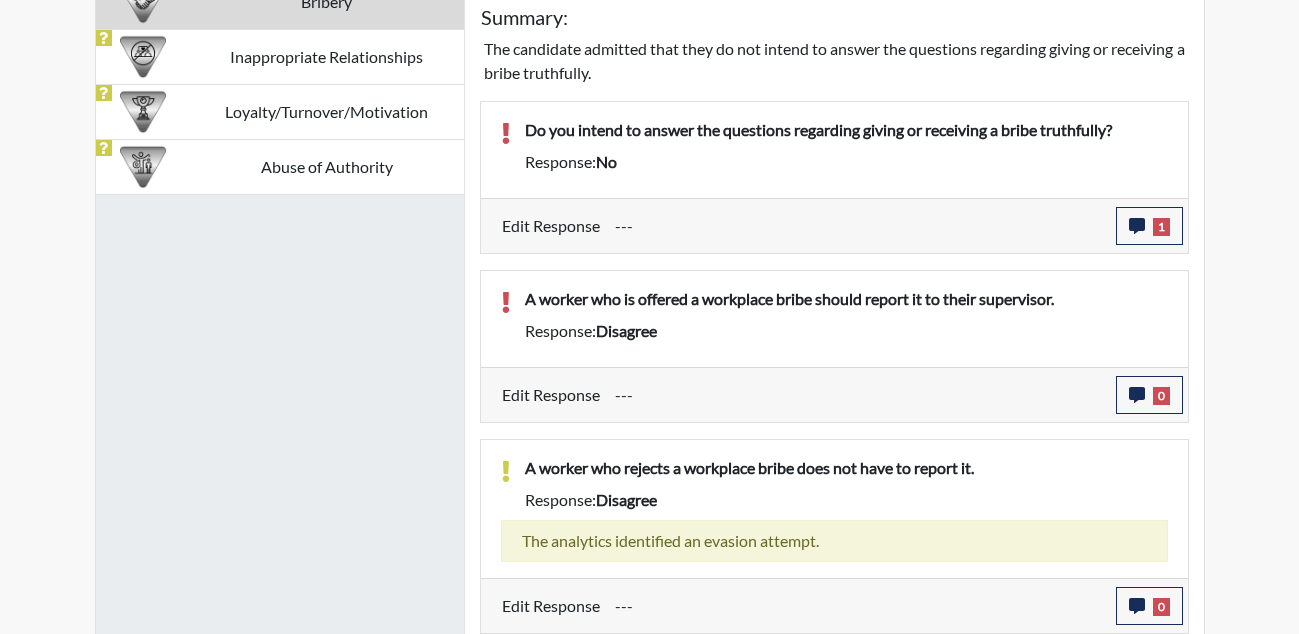 scroll, scrollTop: 1342, scrollLeft: 0, axis: vertical 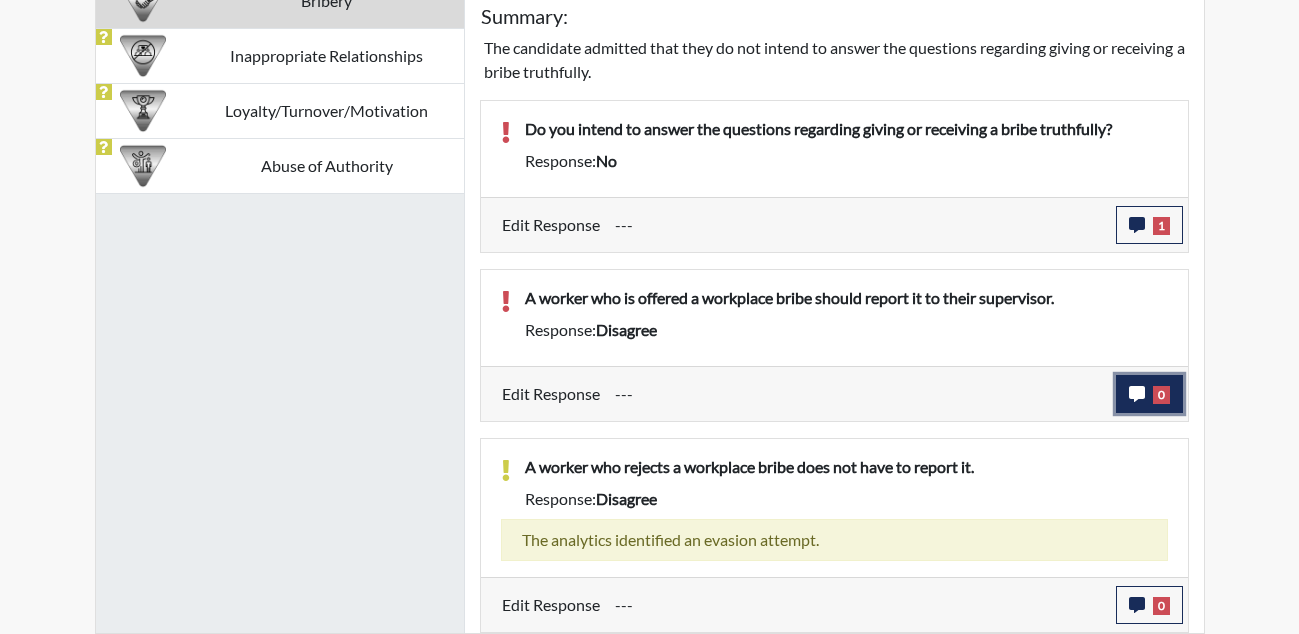 click on "0" at bounding box center [1149, 394] 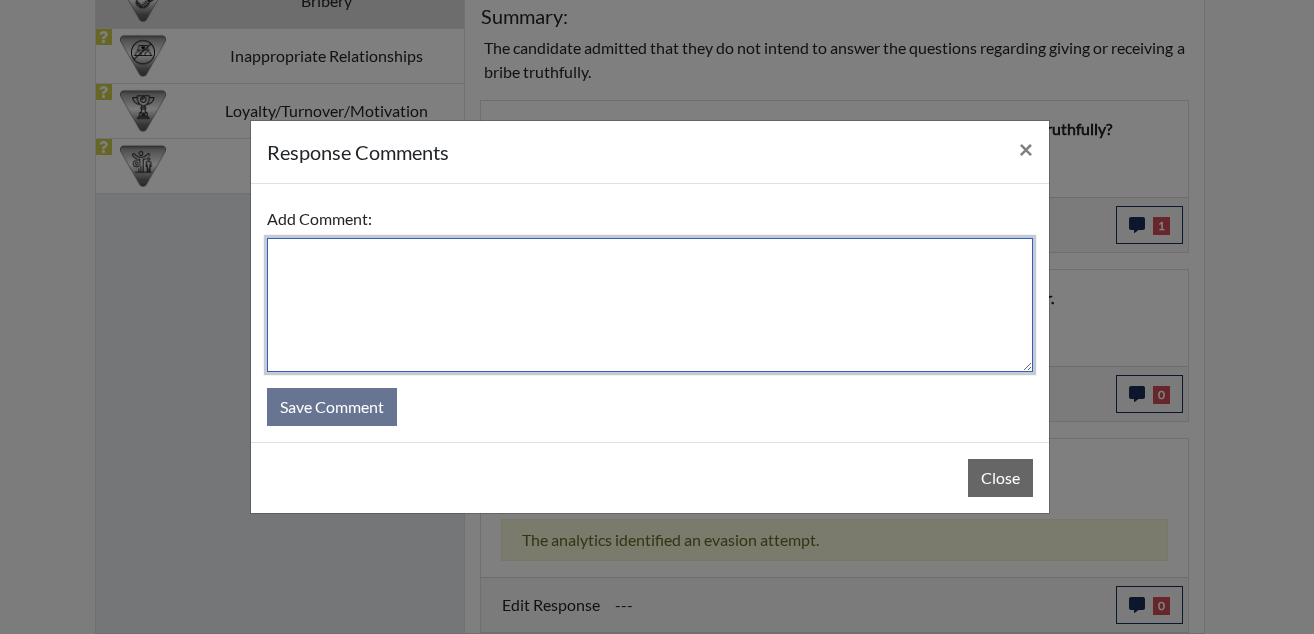 click at bounding box center [650, 305] 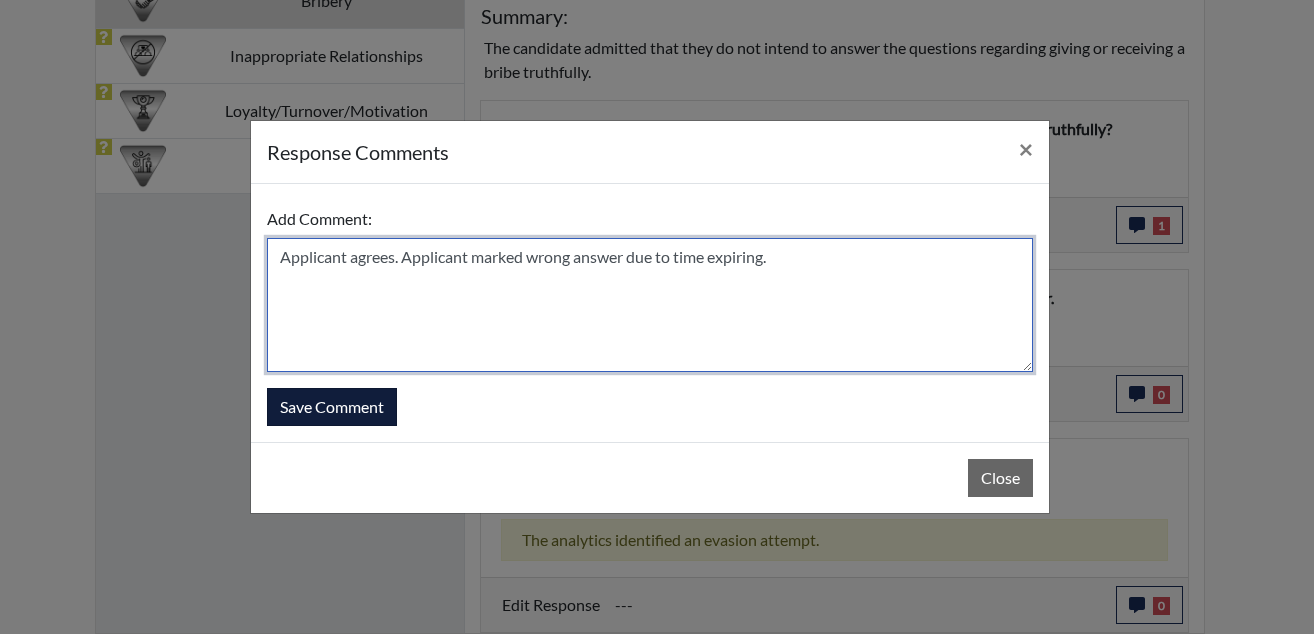 type on "Applicant agrees. Applicant marked wrong answer due to time expiring." 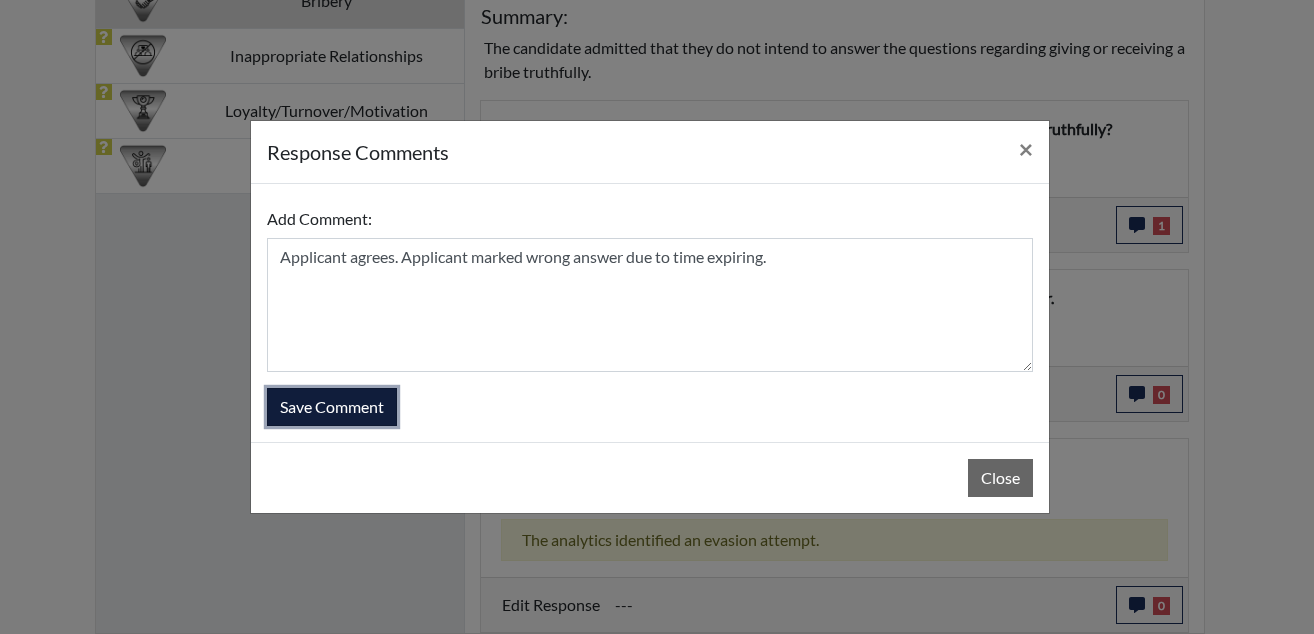 click on "Save Comment" at bounding box center [332, 407] 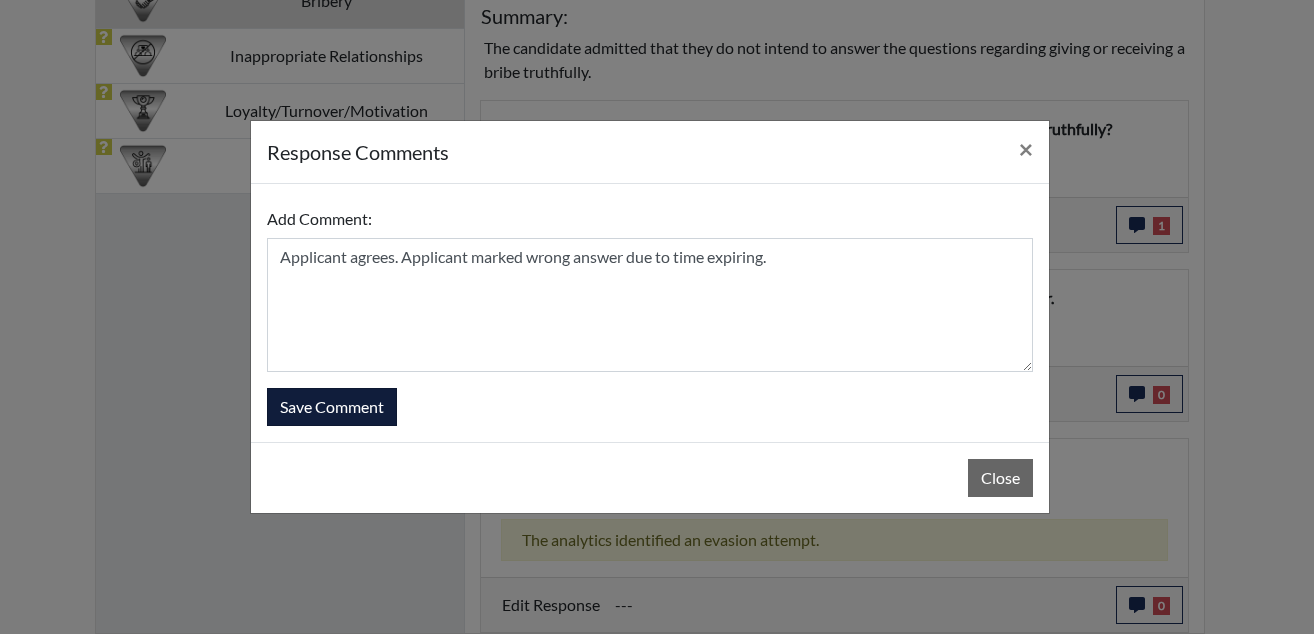 type 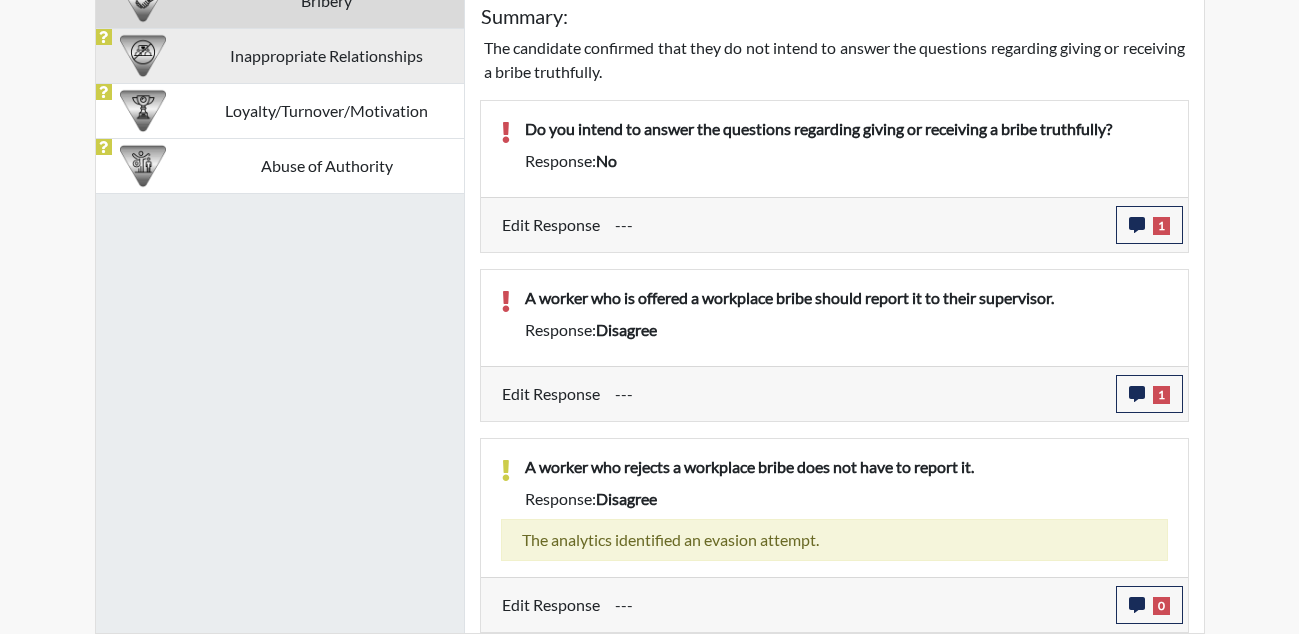scroll, scrollTop: 999668, scrollLeft: 999169, axis: both 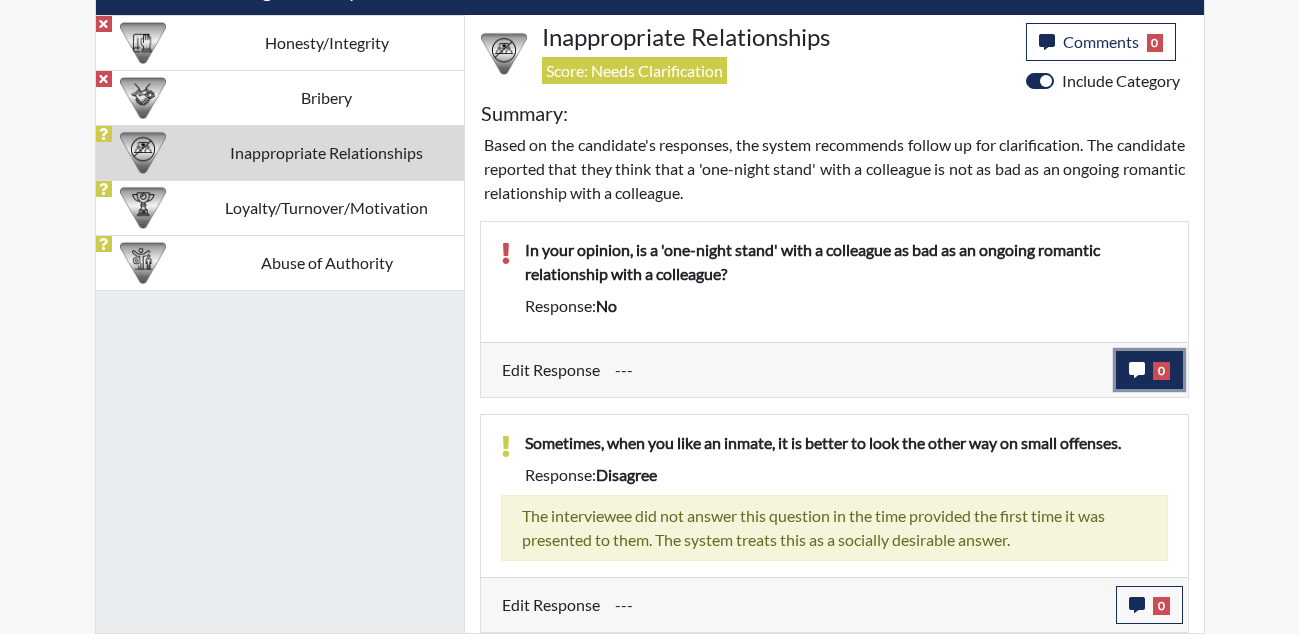 click on "0" at bounding box center [1149, 370] 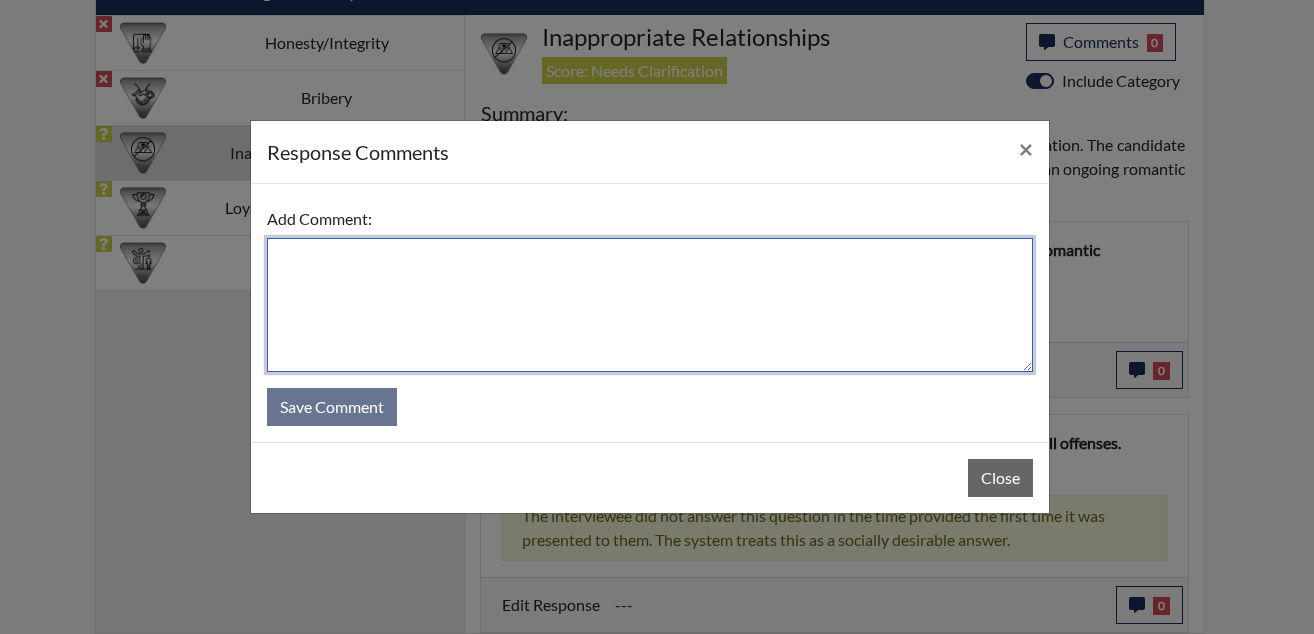 click at bounding box center [650, 305] 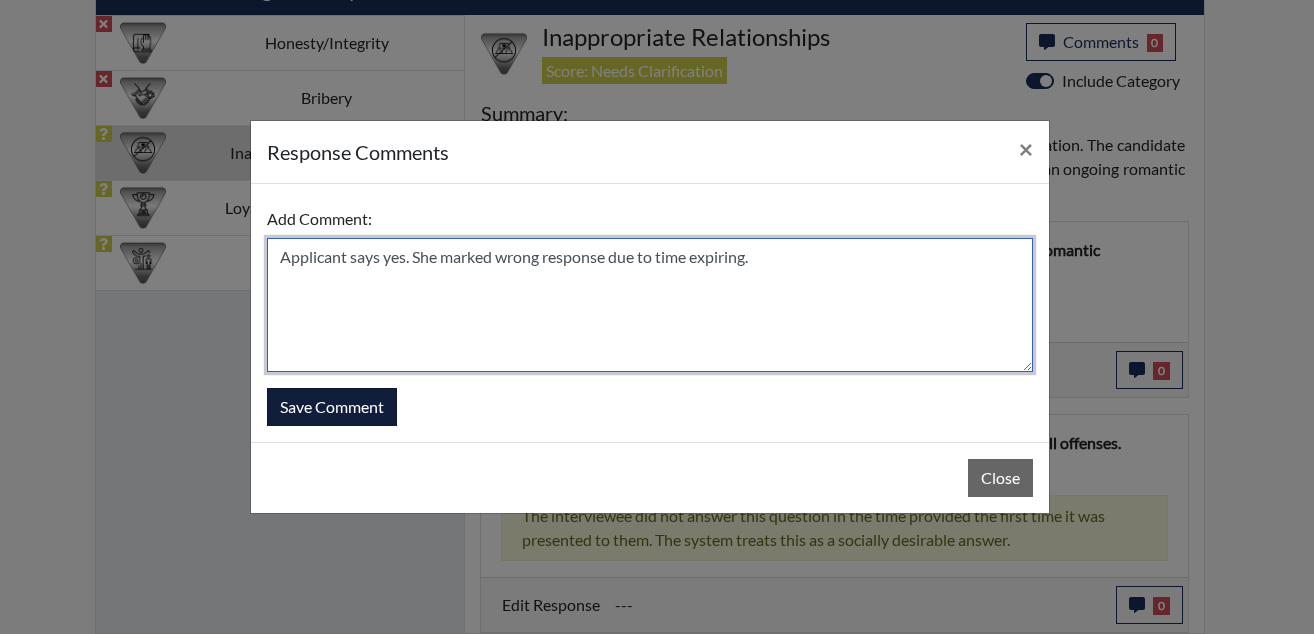 type on "Applicant says yes. She marked wrong response due to time expiring." 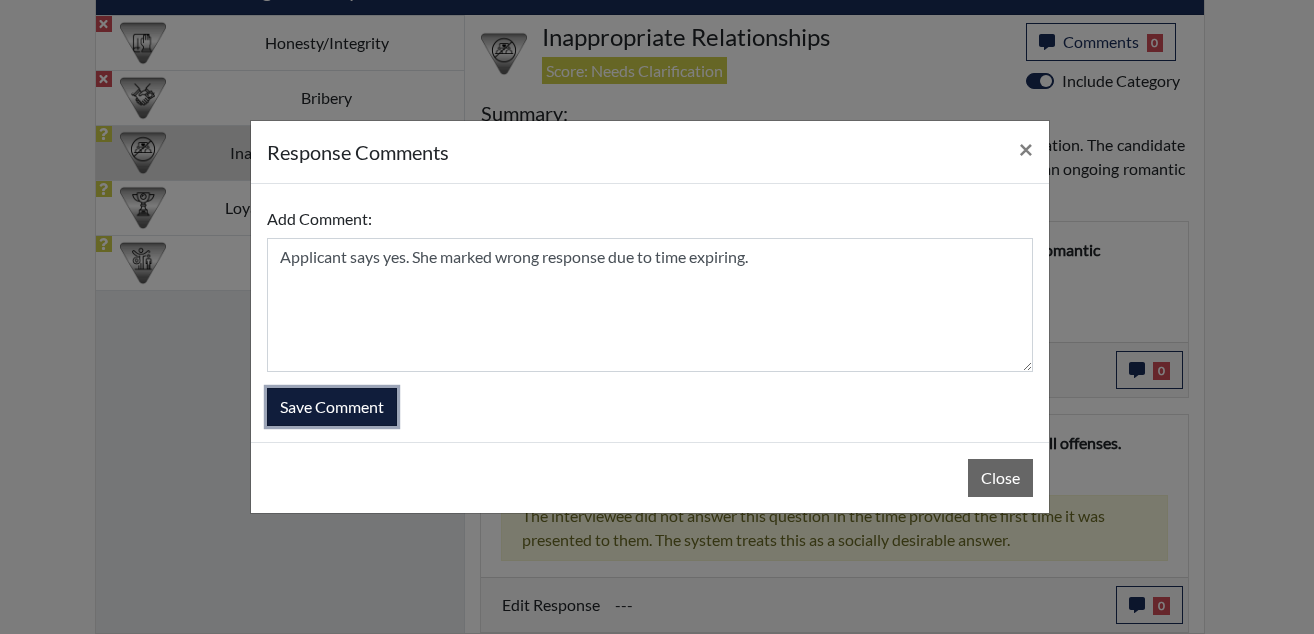 click on "Save Comment" at bounding box center [332, 407] 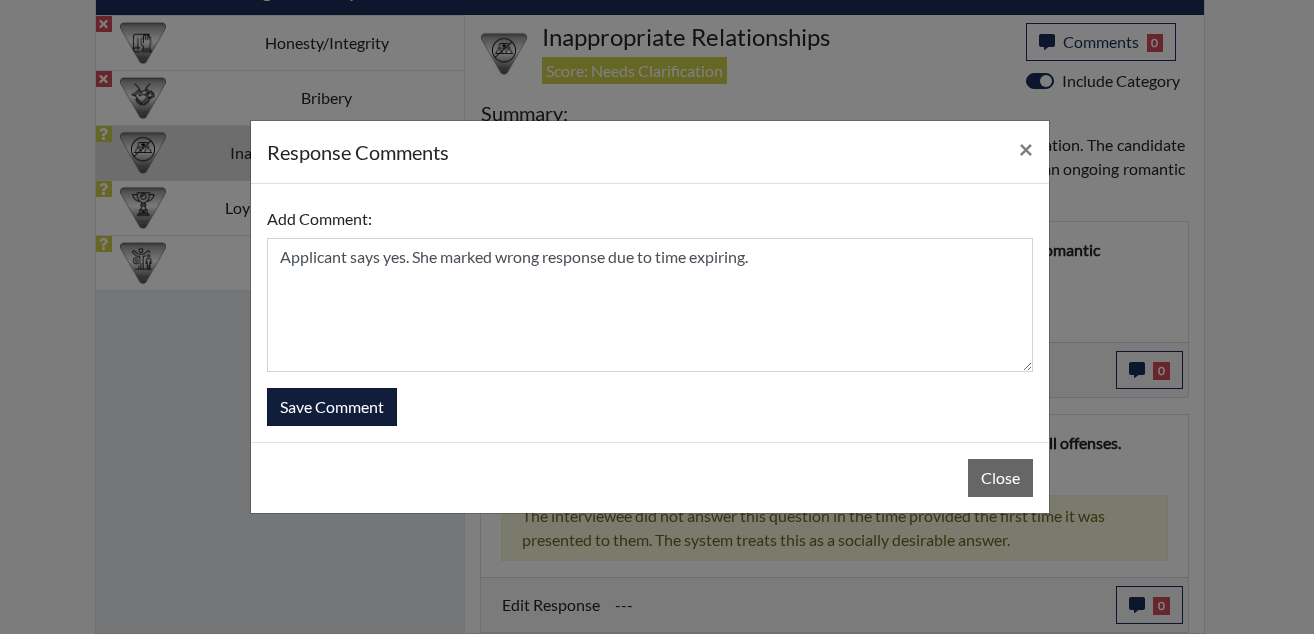 type 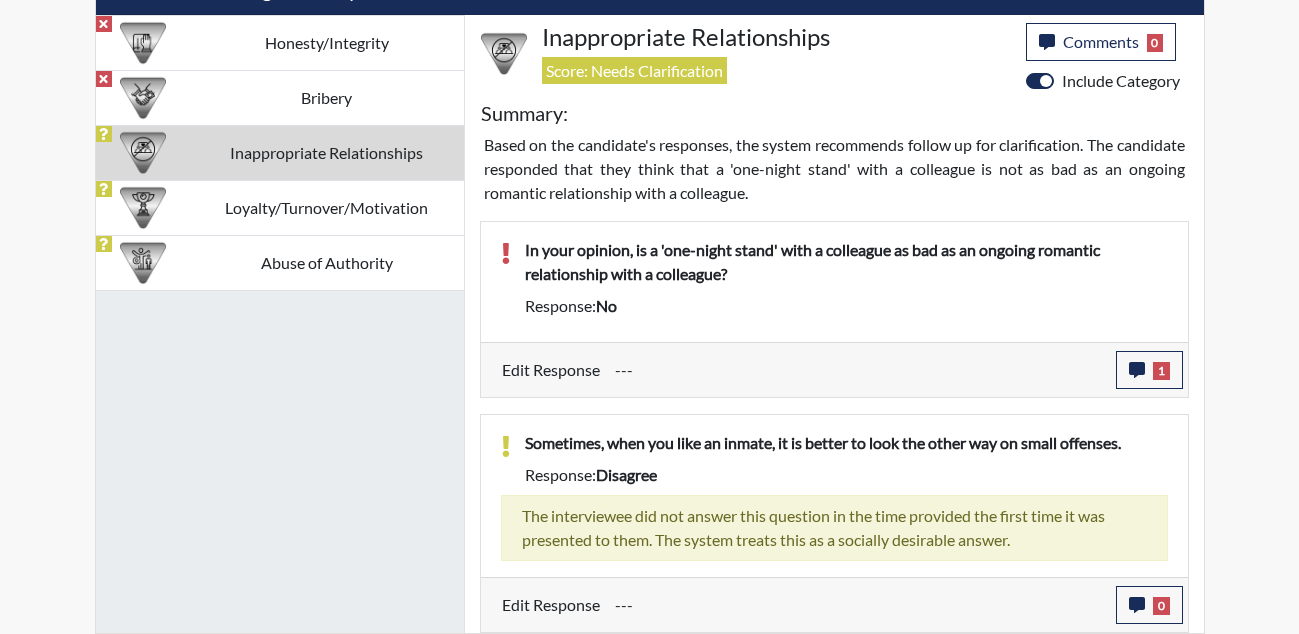 scroll, scrollTop: 999668, scrollLeft: 999169, axis: both 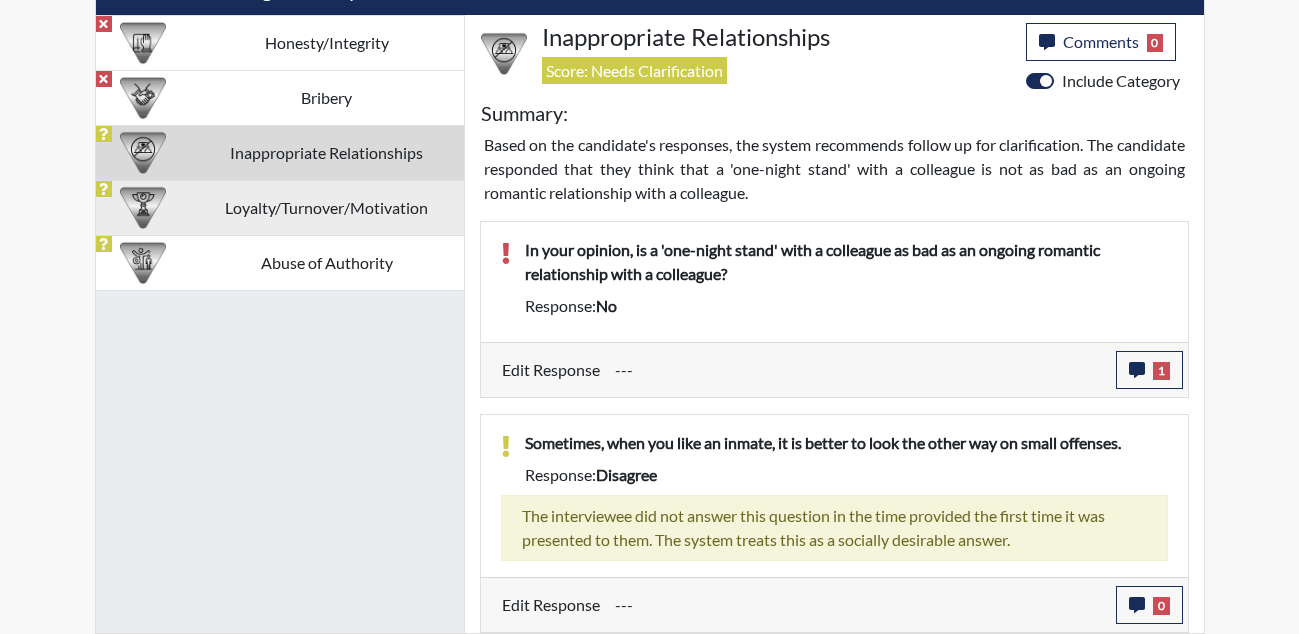 click on "Loyalty/Turnover/Motivation" at bounding box center (327, 207) 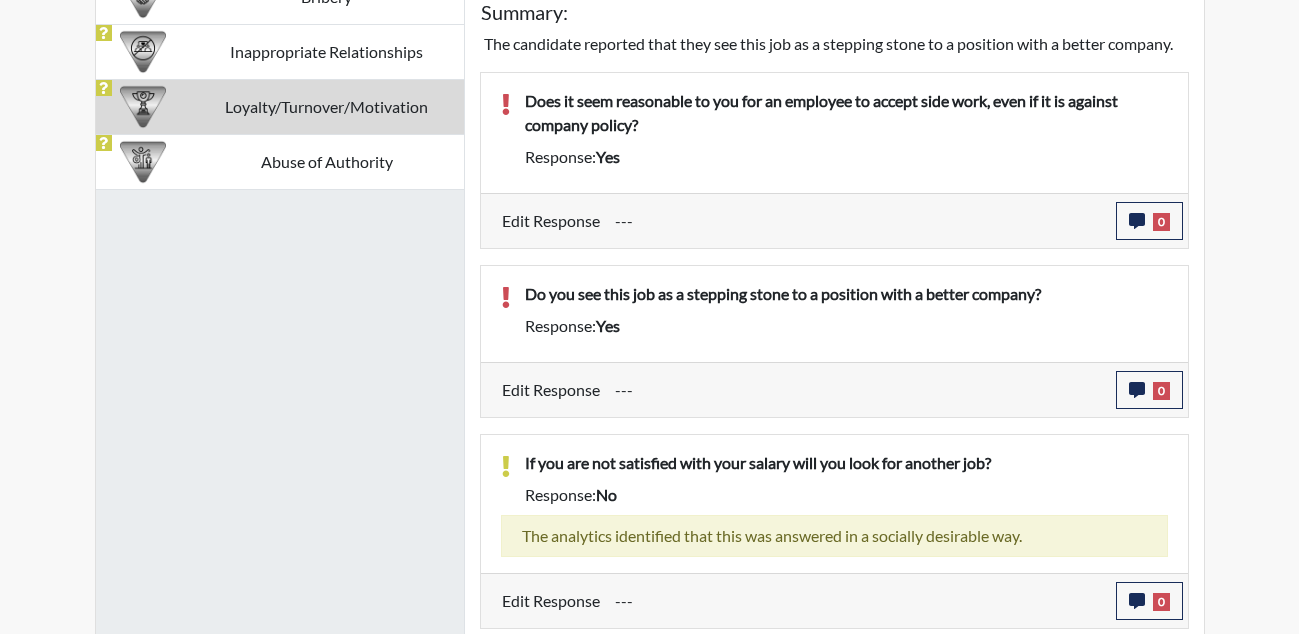 scroll, scrollTop: 1245, scrollLeft: 0, axis: vertical 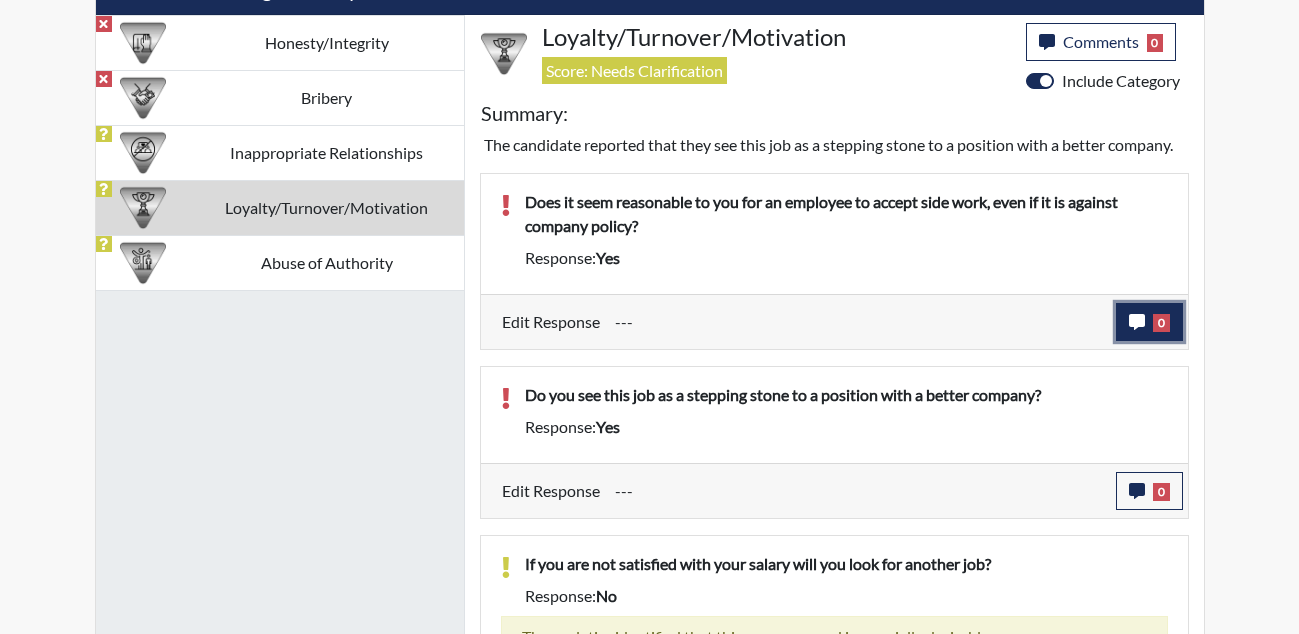 click on "0" at bounding box center (1149, 322) 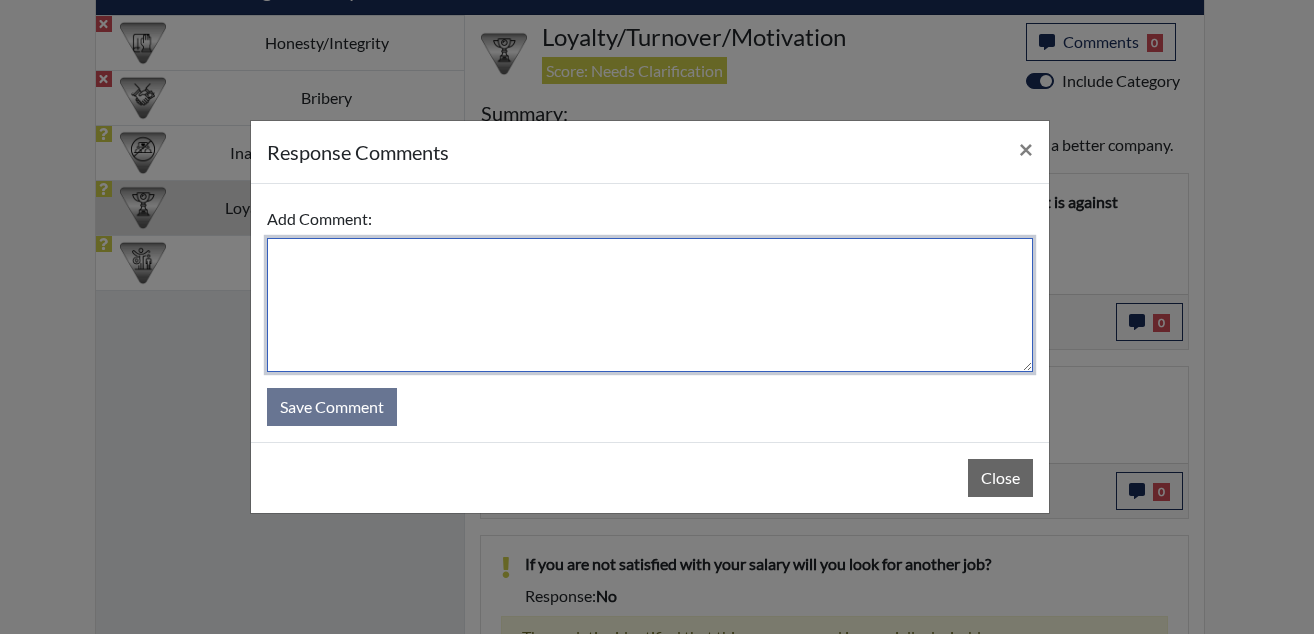click at bounding box center [650, 305] 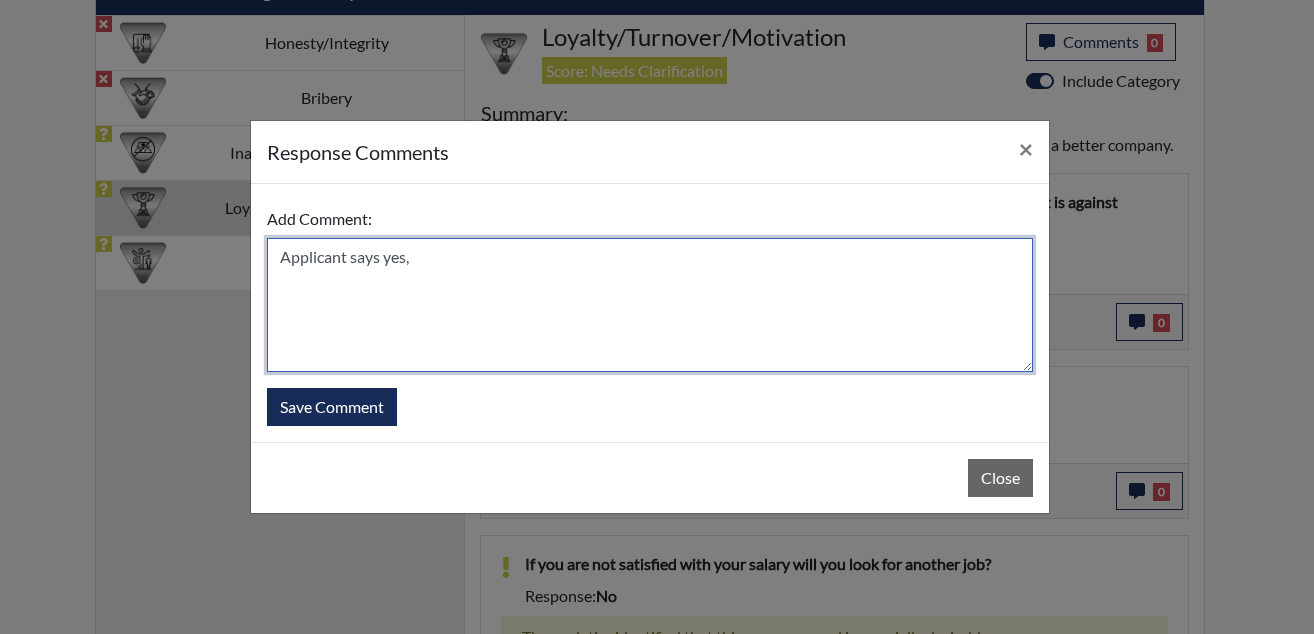 type on "Applicant says yes," 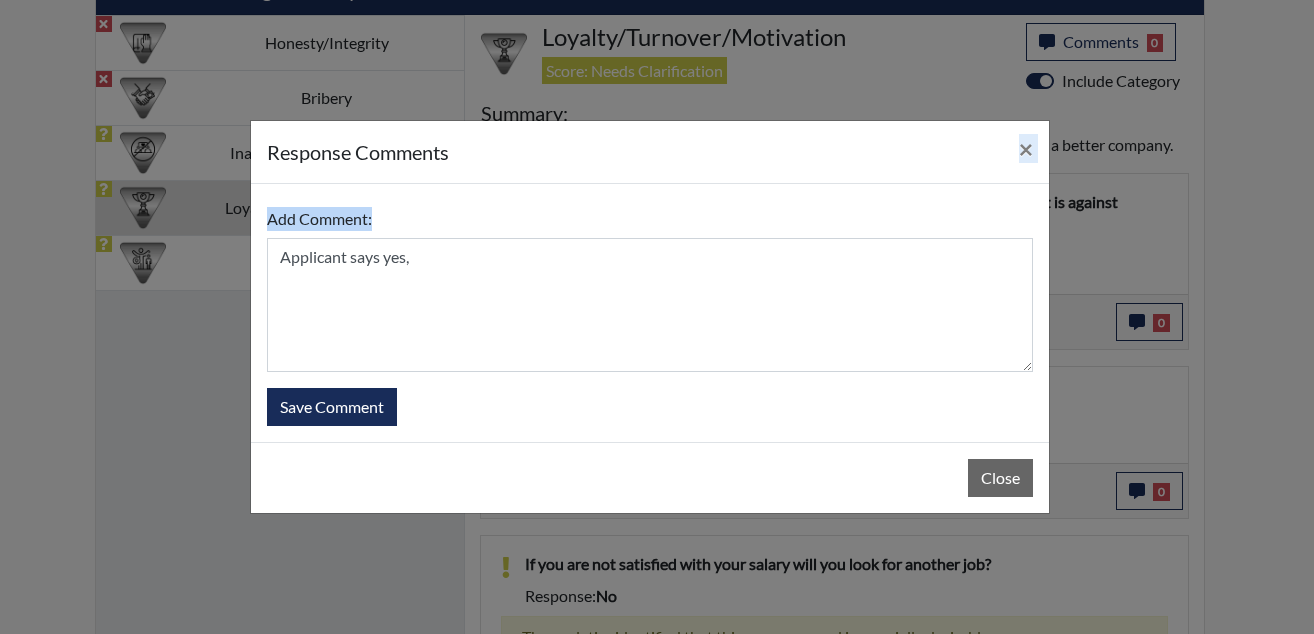 drag, startPoint x: 704, startPoint y: 140, endPoint x: 678, endPoint y: 208, distance: 72.8011 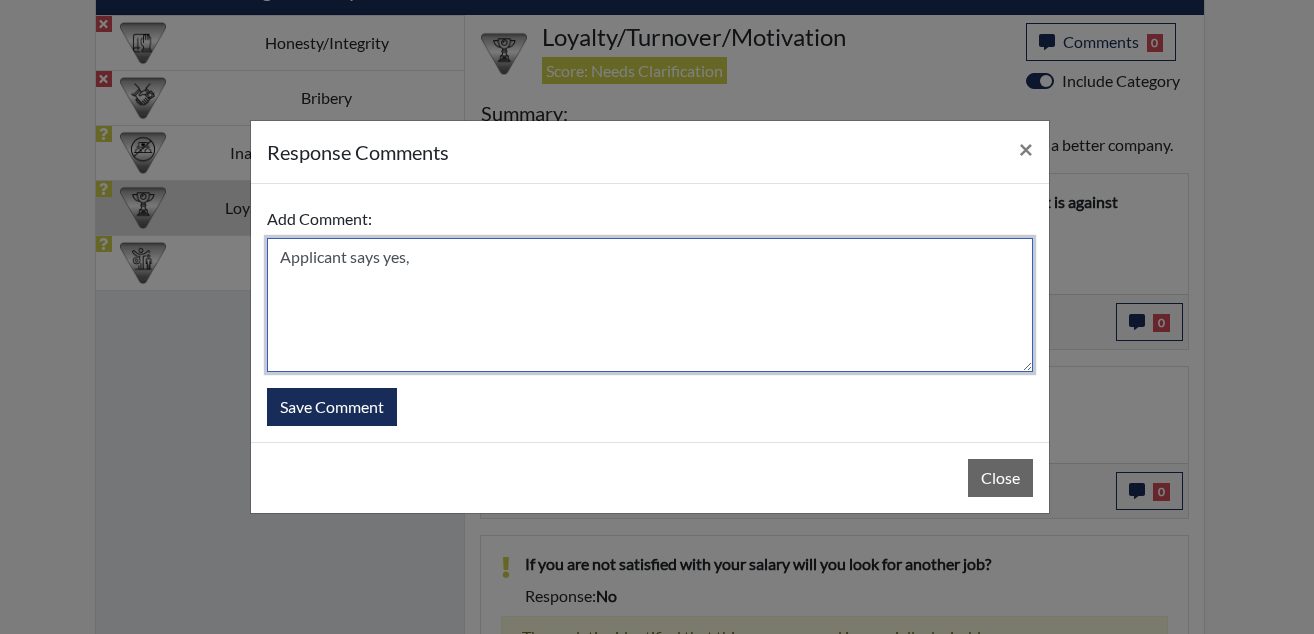 drag, startPoint x: 678, startPoint y: 208, endPoint x: 540, endPoint y: 257, distance: 146.44112 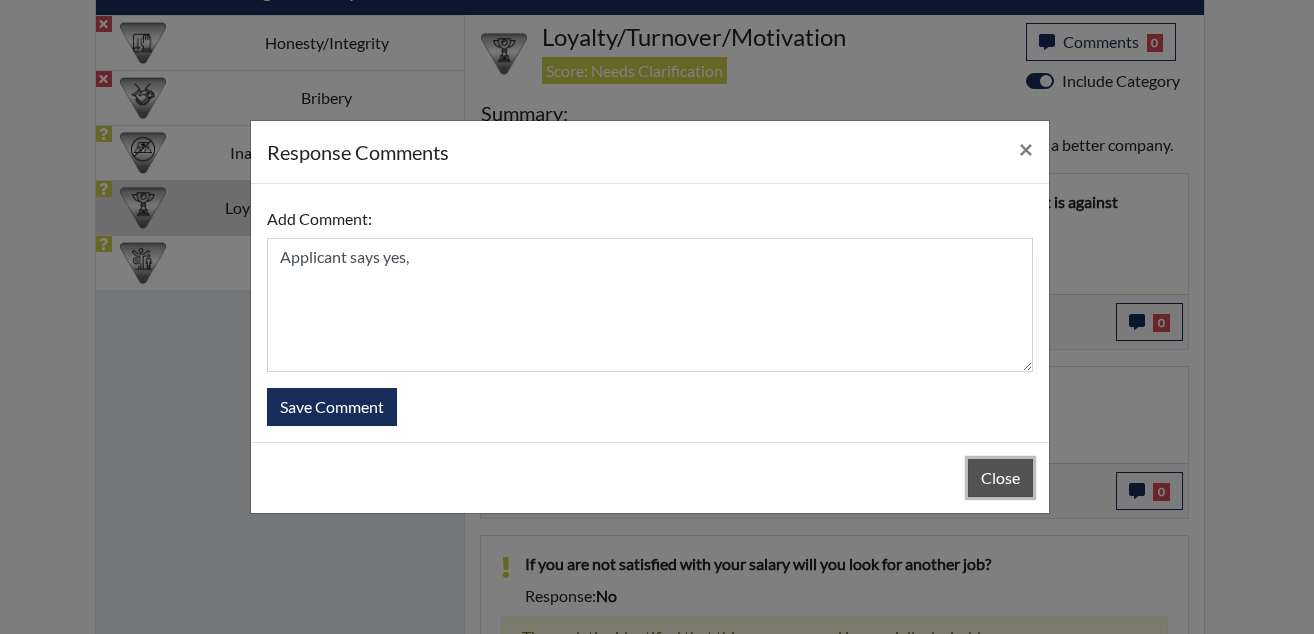 click on "Close" at bounding box center [1000, 478] 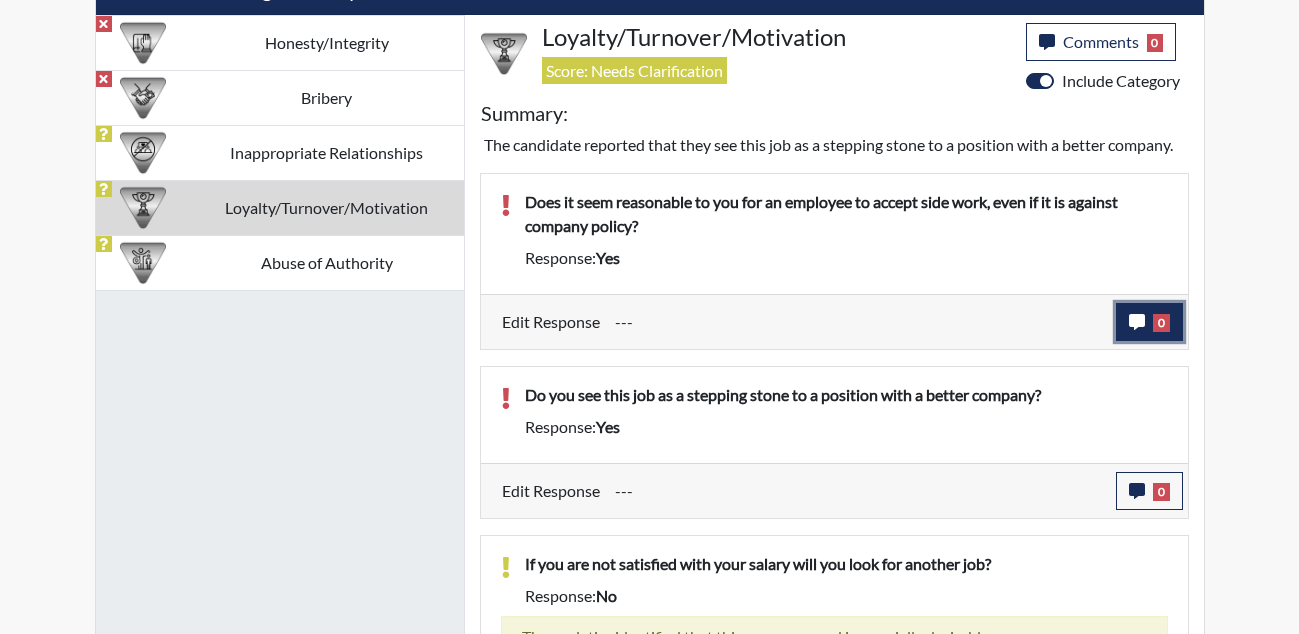 click on "0" at bounding box center (1161, 323) 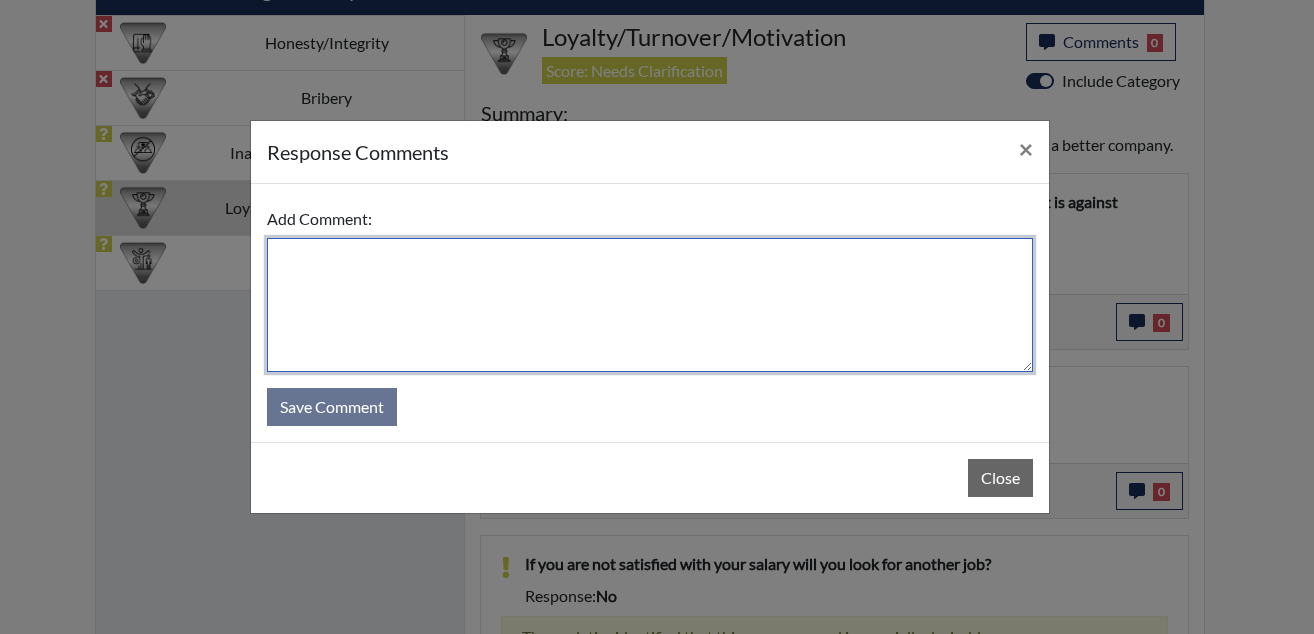 click at bounding box center [650, 305] 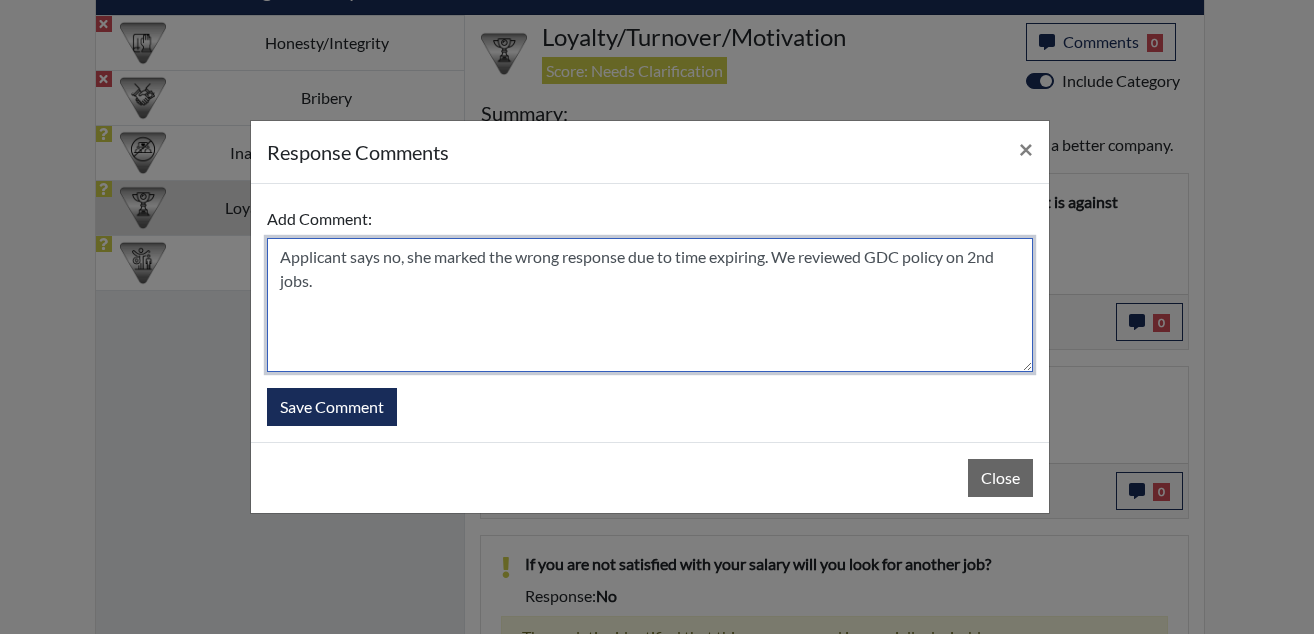 click on "Applicant says no, she marked the wrong response due to time expiring. We reviewed GDC policy on 2nd jobs." at bounding box center (650, 305) 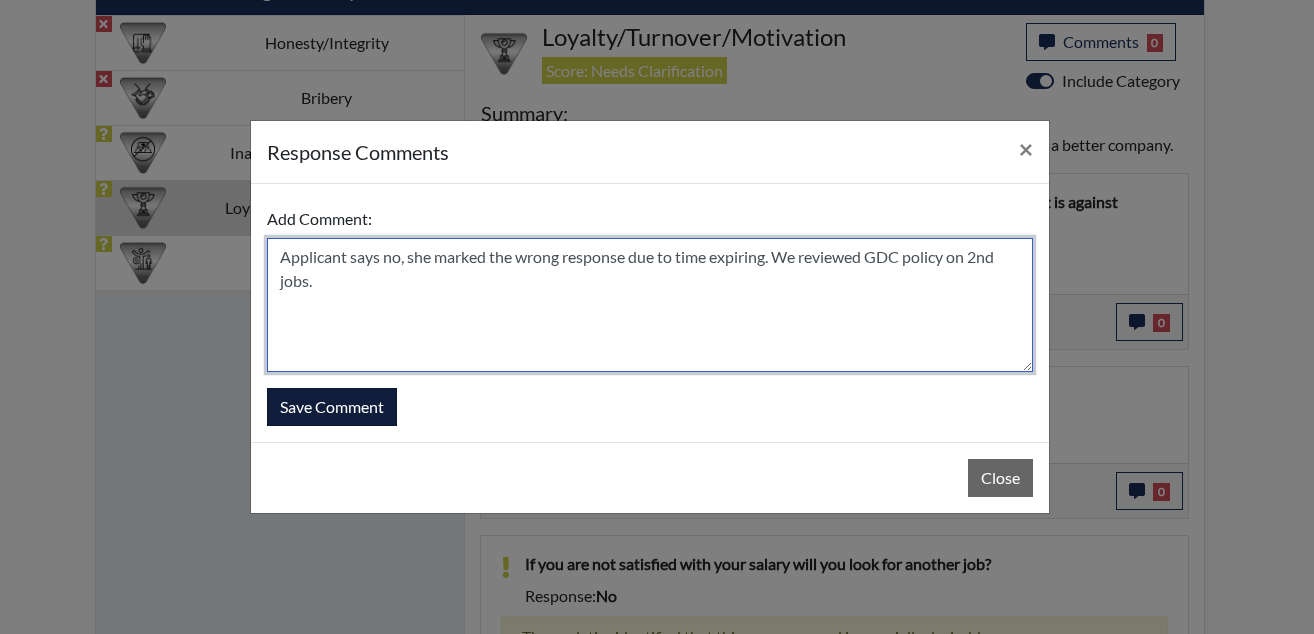 type on "Applicant says no, she marked the wrong response due to time expiring. We reviewed GDC policy on 2nd jobs." 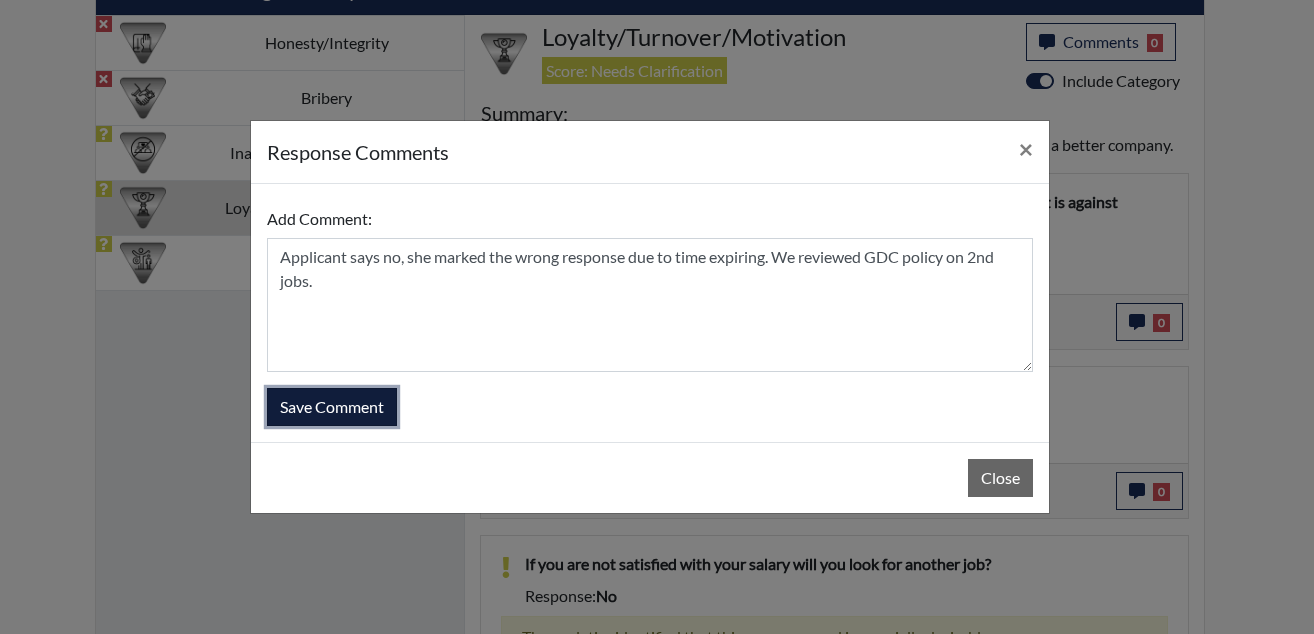 click on "Save Comment" at bounding box center [332, 407] 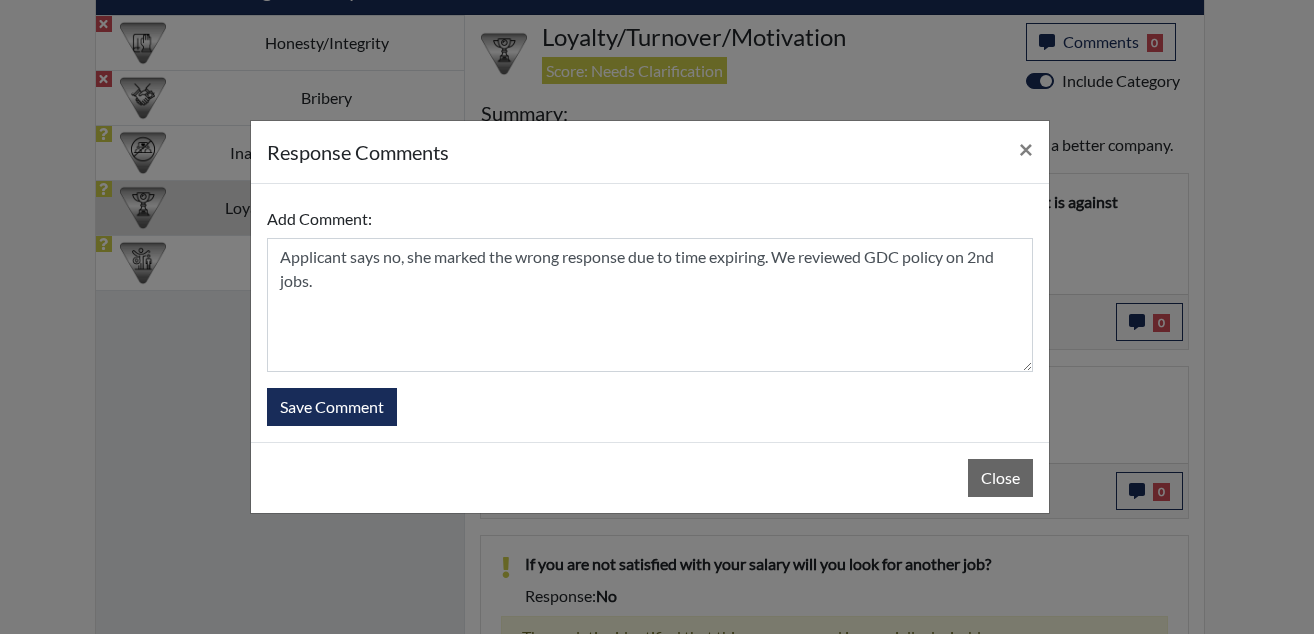 type 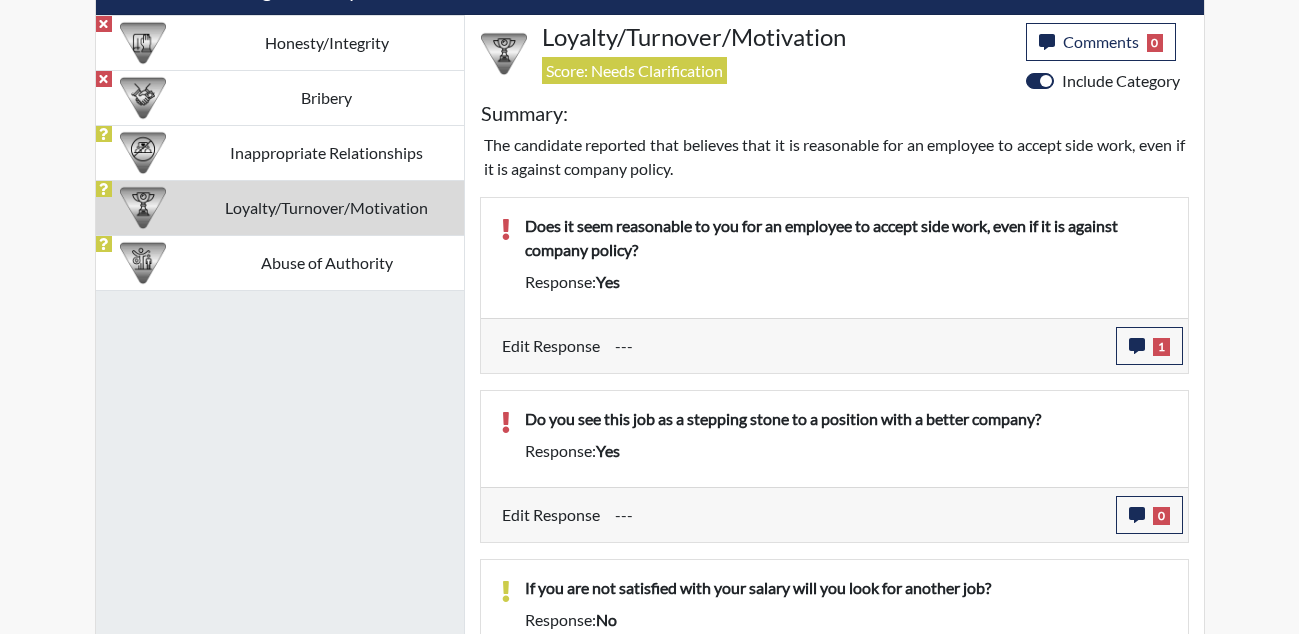 scroll, scrollTop: 999668, scrollLeft: 999169, axis: both 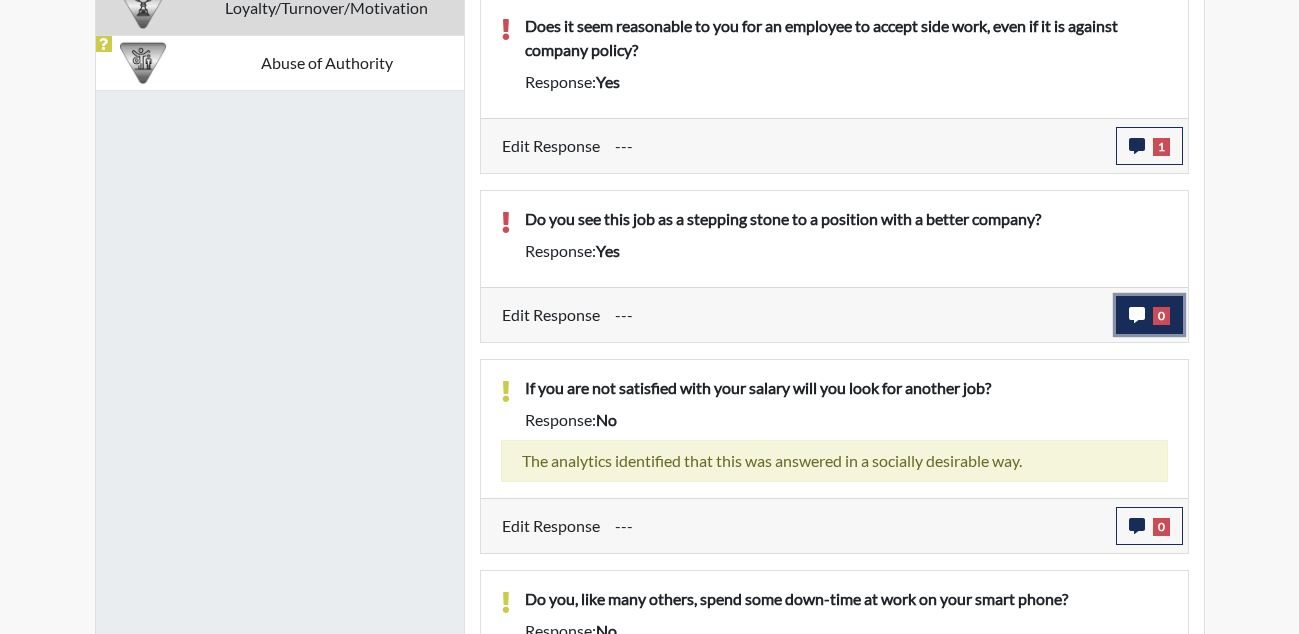 click on "0" at bounding box center [1149, 315] 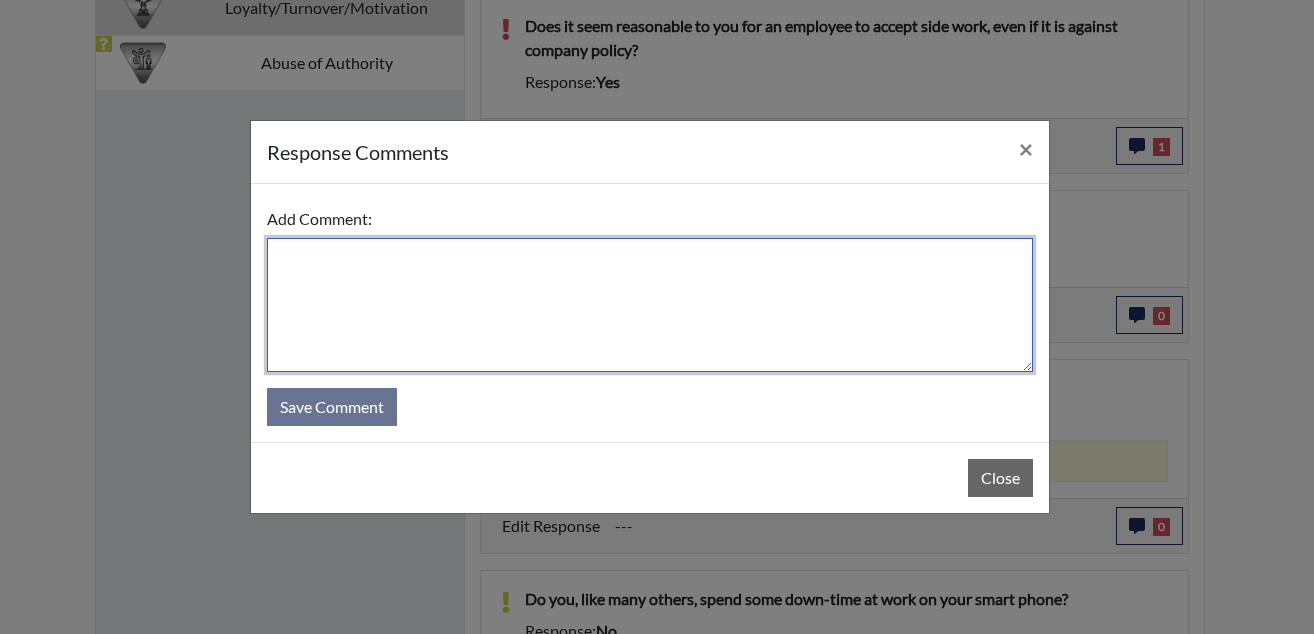 click at bounding box center (650, 305) 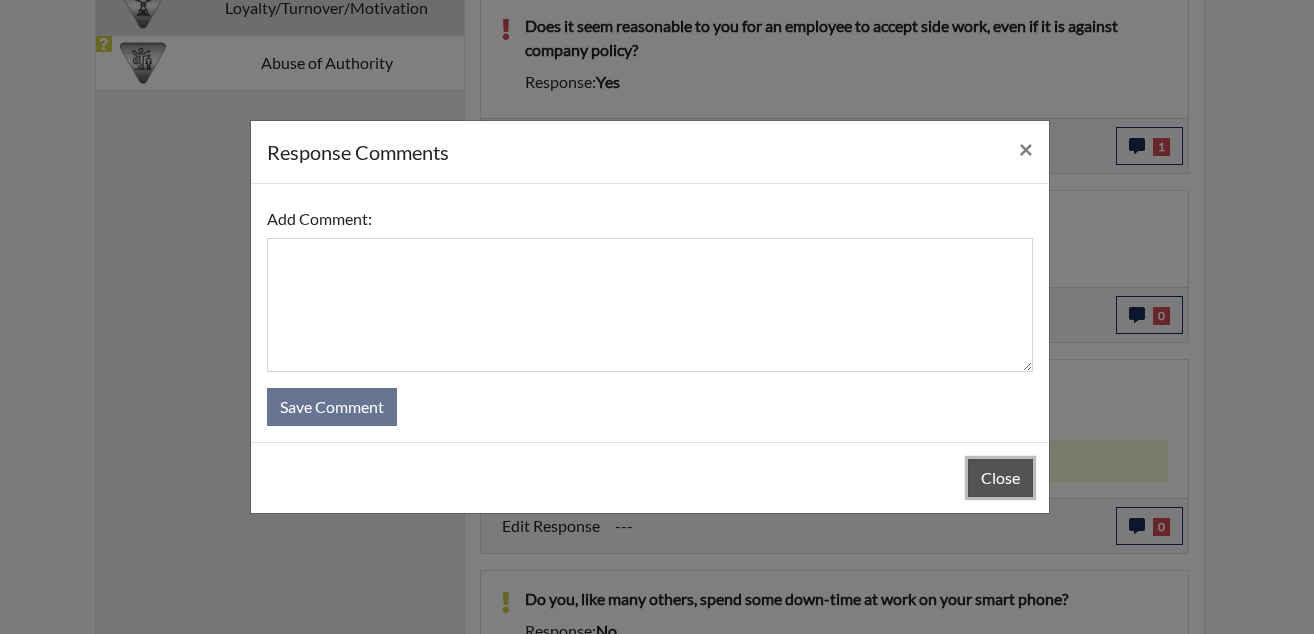 click on "Close" at bounding box center [1000, 478] 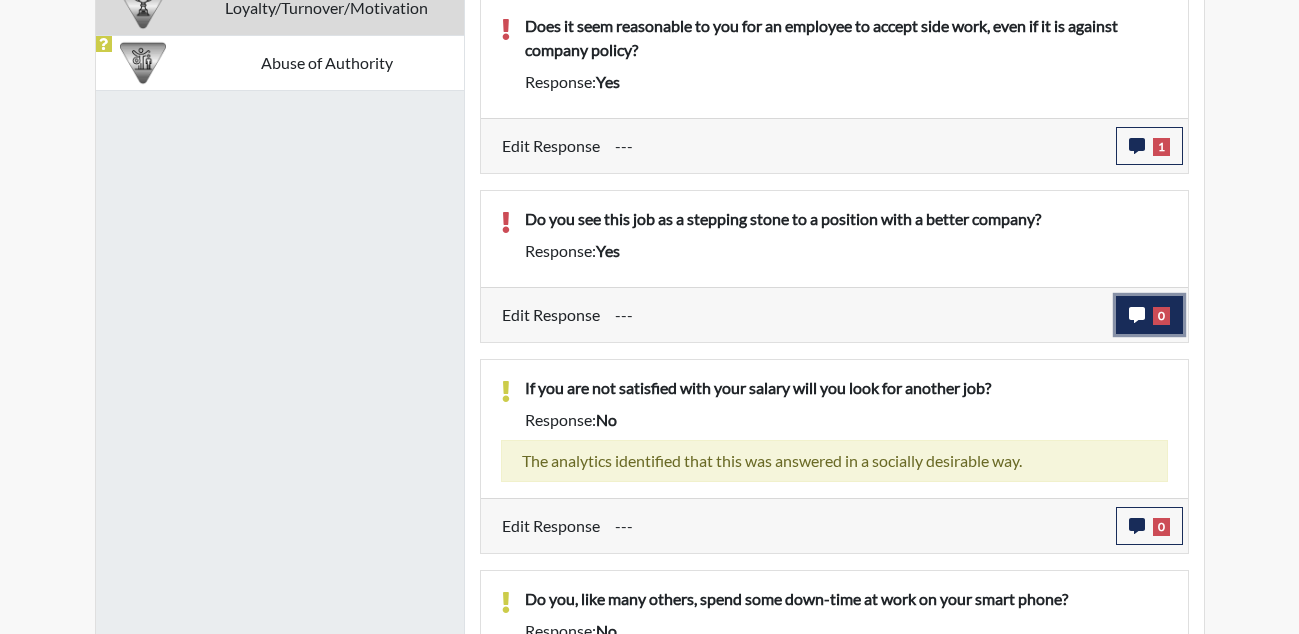 click on "0" at bounding box center (1161, 316) 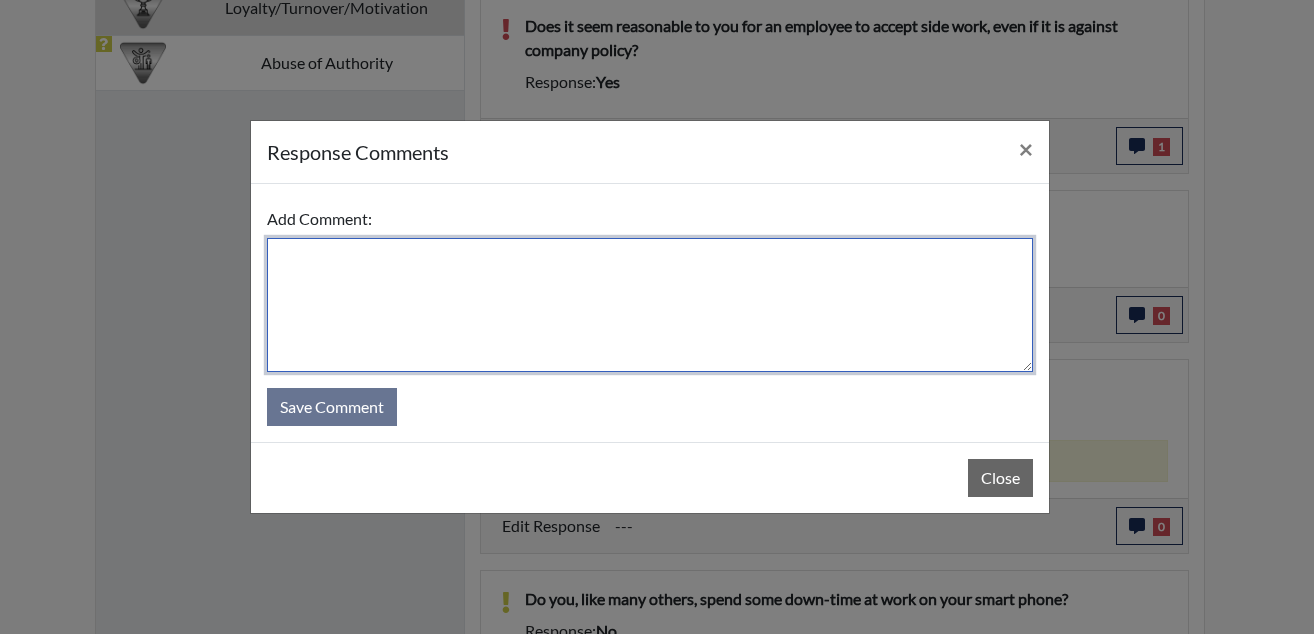 click at bounding box center [650, 305] 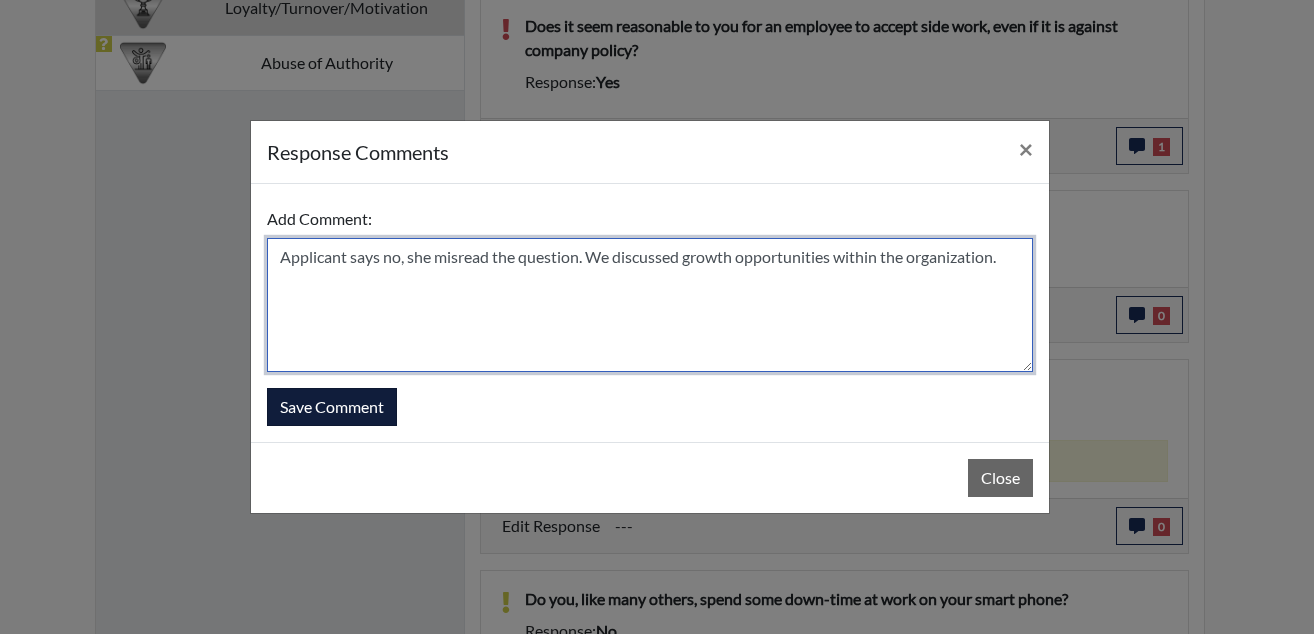 type on "Applicant says no, she misread the question. We discussed growth opportunities within the organization." 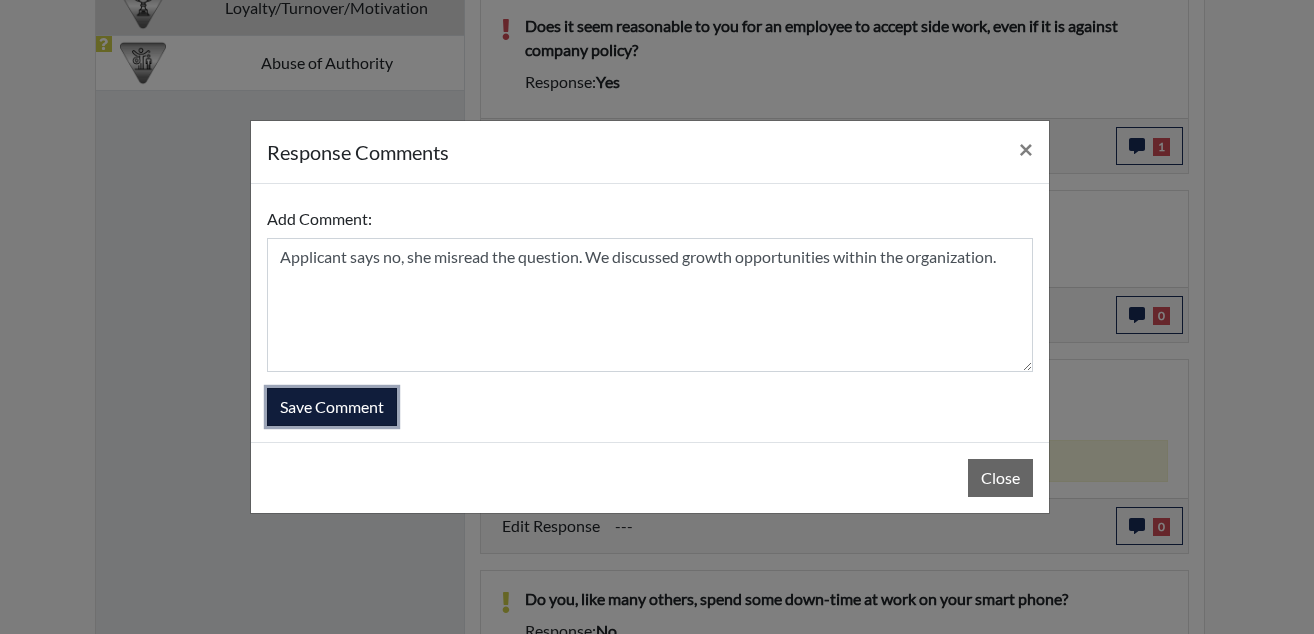 click on "Save Comment" at bounding box center [332, 407] 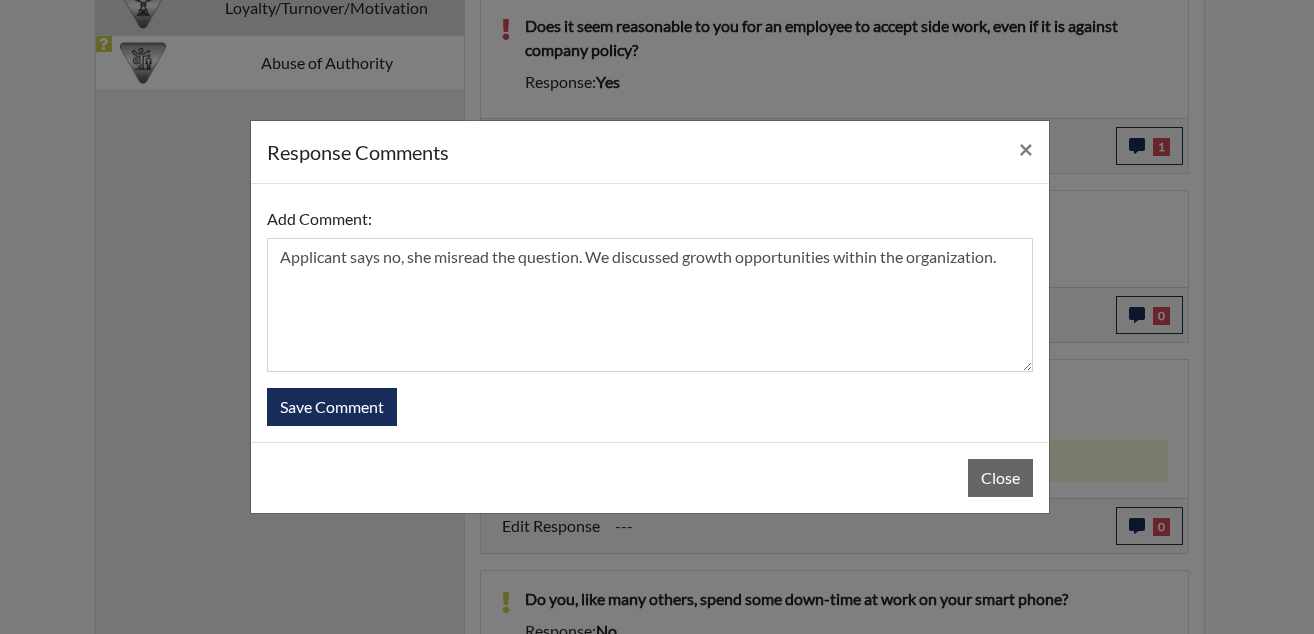 type 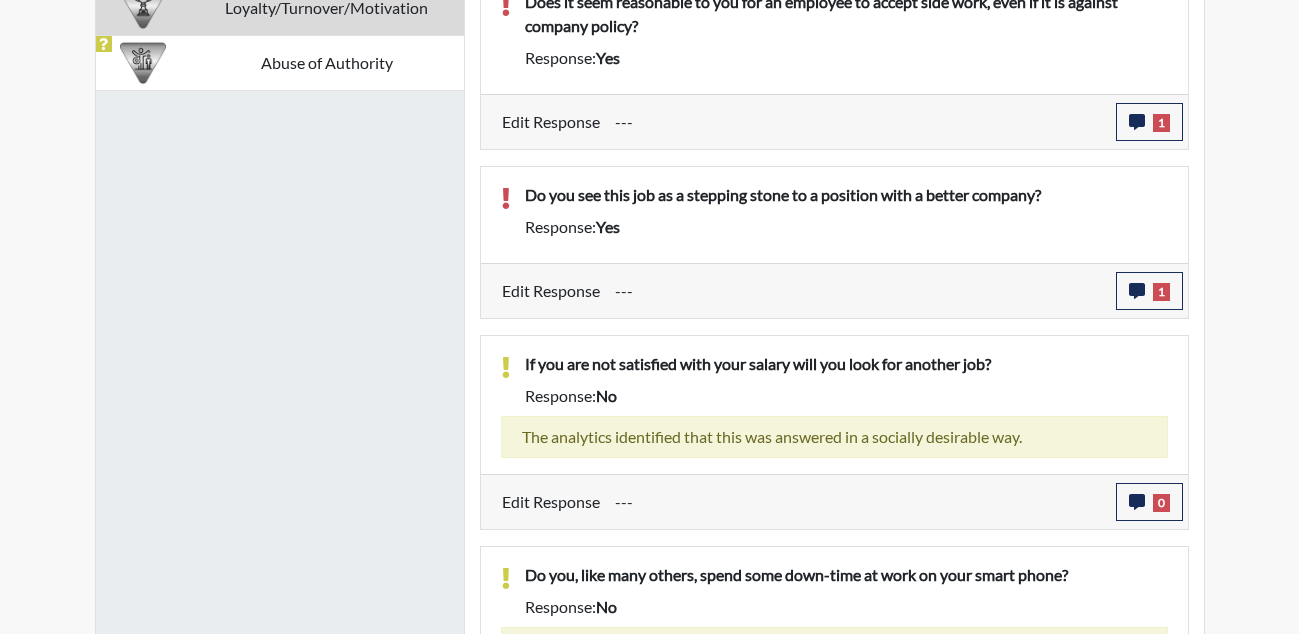 scroll, scrollTop: 999668, scrollLeft: 999169, axis: both 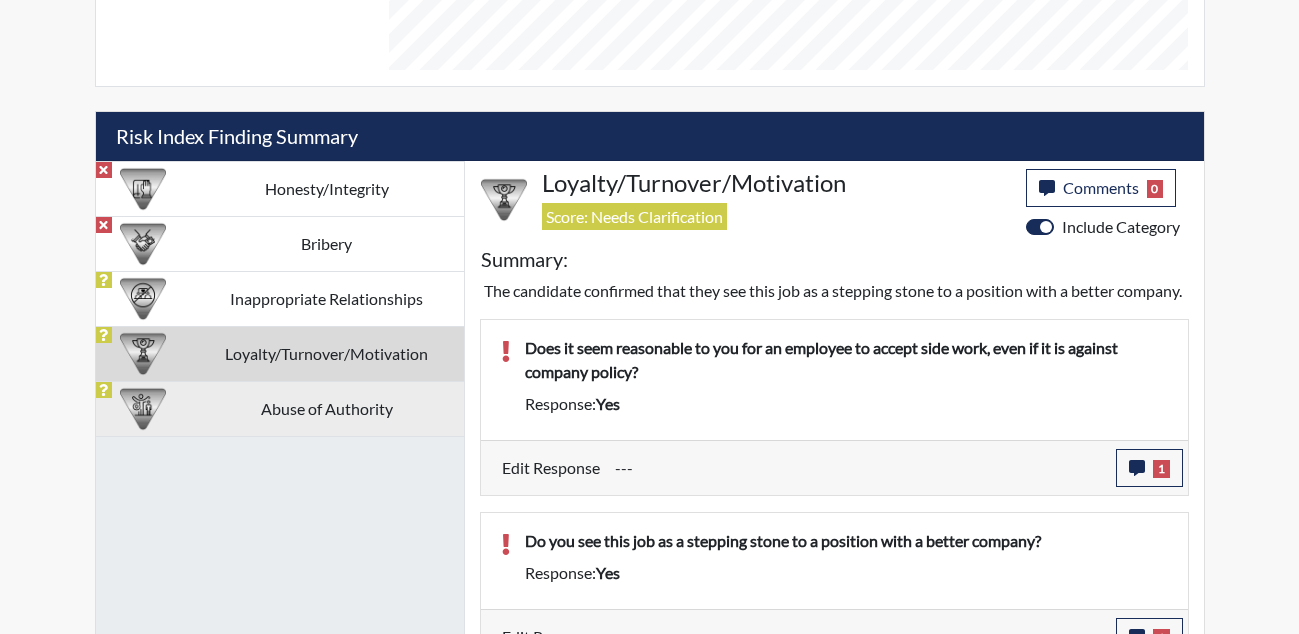 click on "Abuse of Authority" at bounding box center [327, 408] 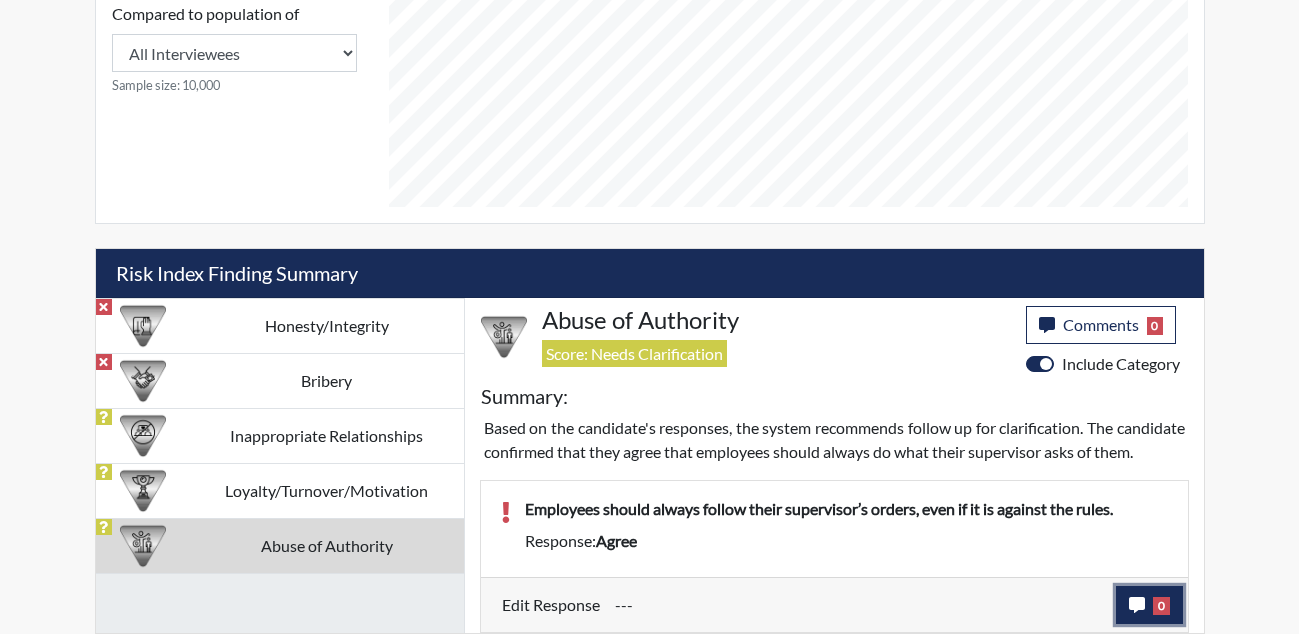 click on "0" at bounding box center (1149, 605) 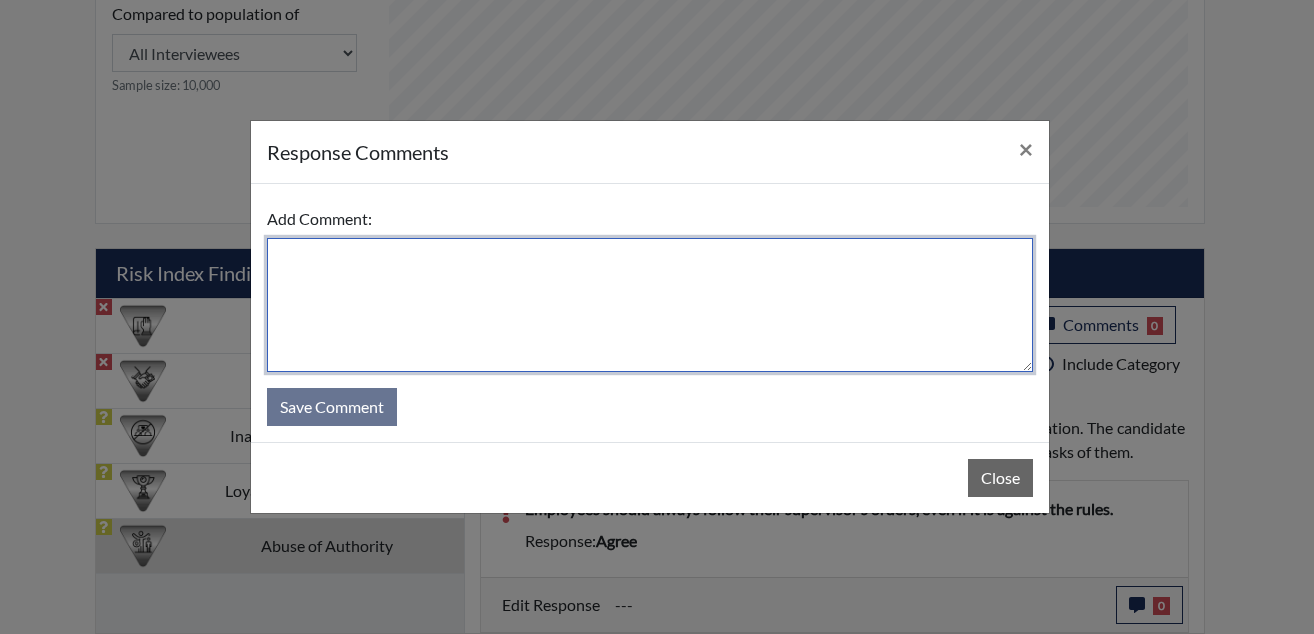 click at bounding box center [650, 305] 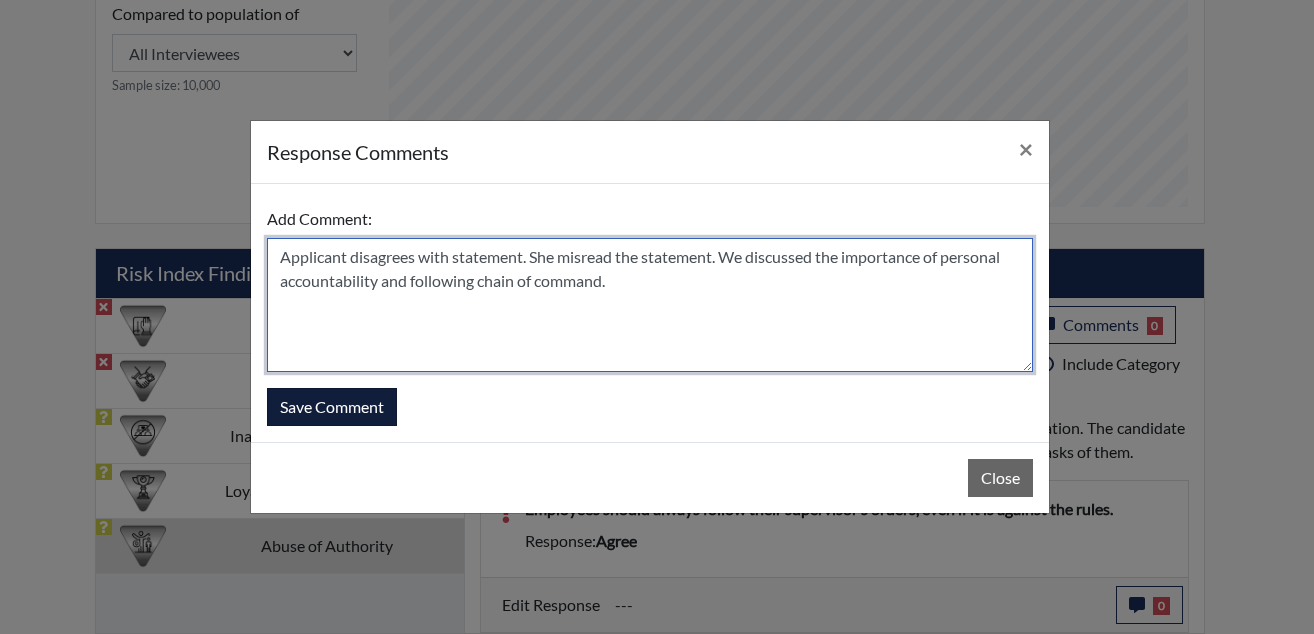 type on "Applicant disagrees with statement. She misread the statement. We discussed the importance of personal accountability and following chain of command." 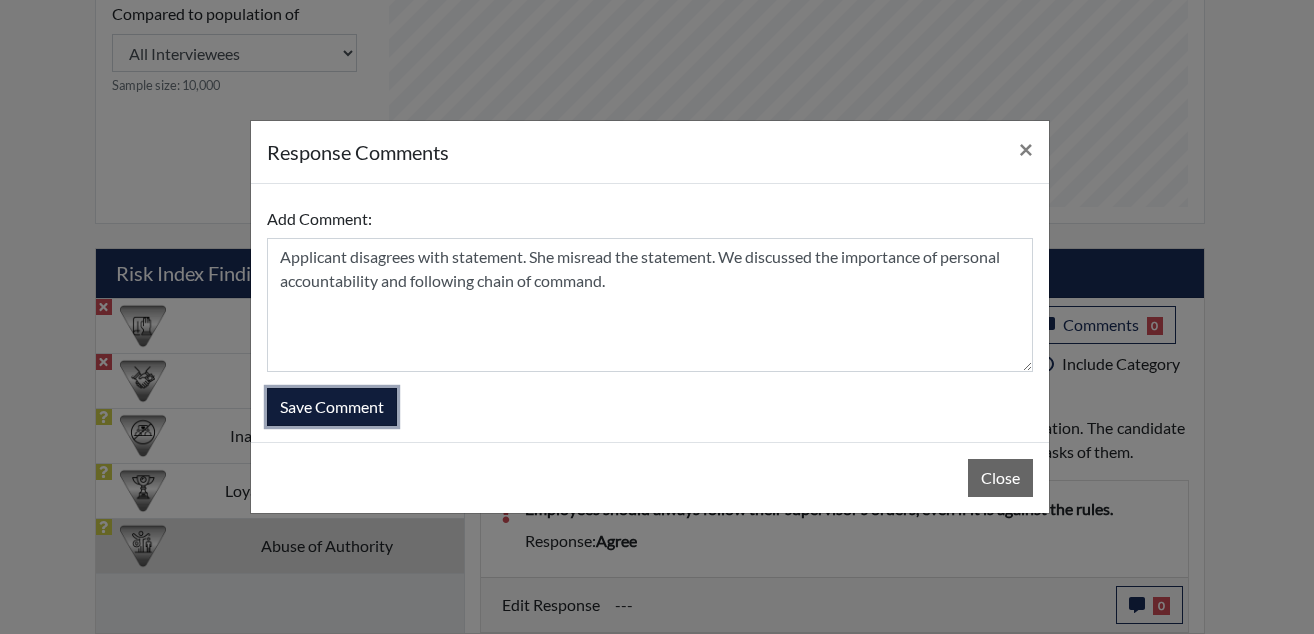 click on "Save Comment" at bounding box center (332, 407) 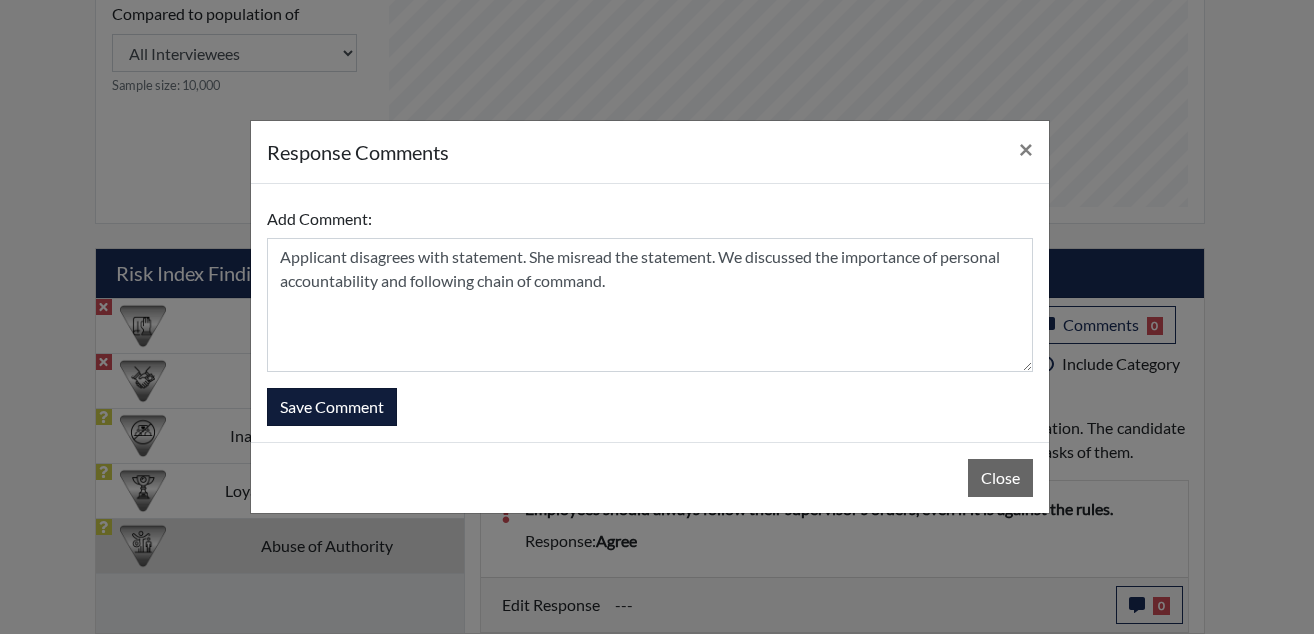 type 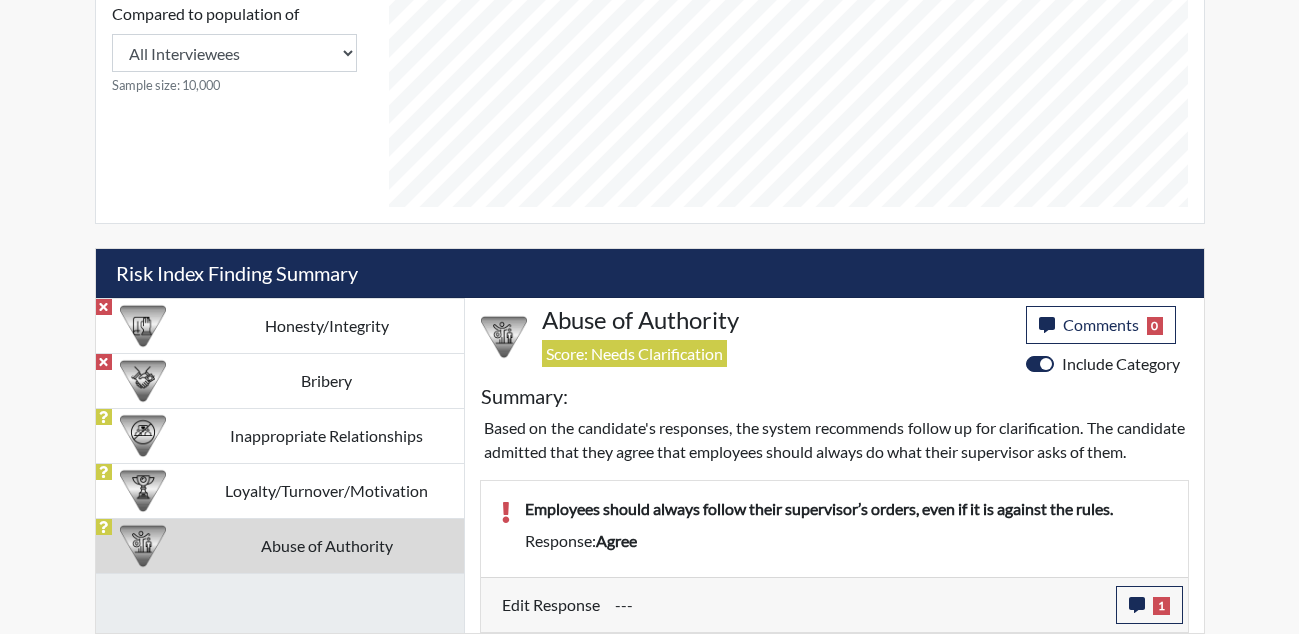 scroll, scrollTop: 999668, scrollLeft: 999169, axis: both 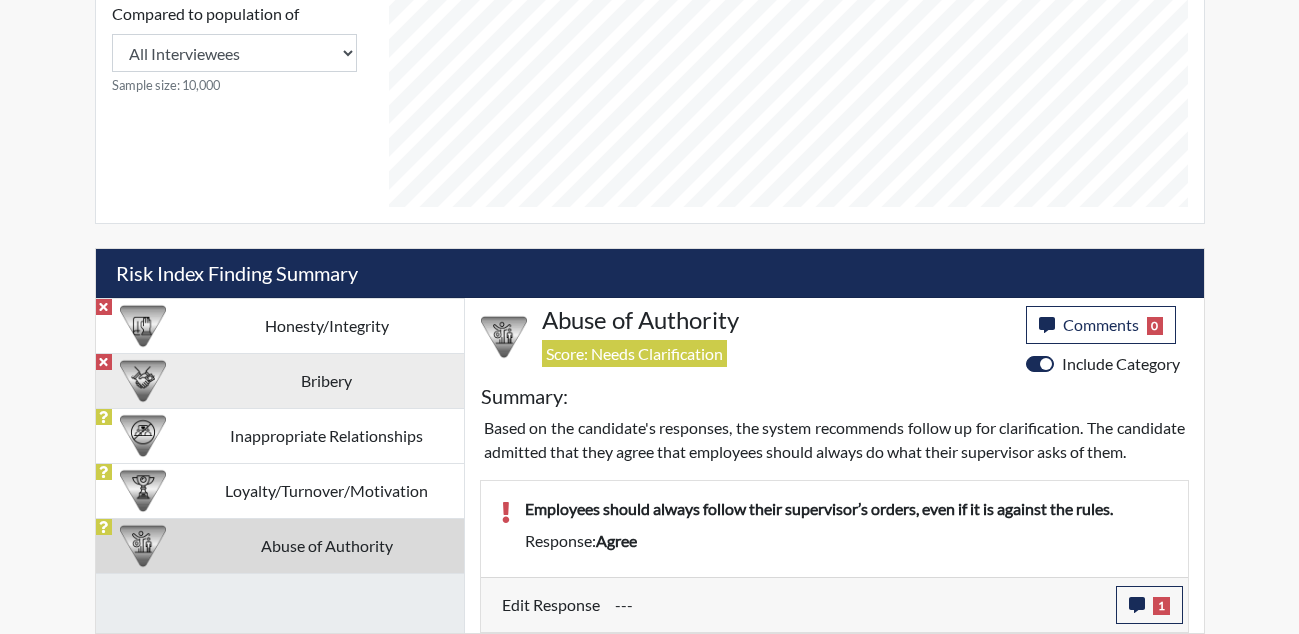 click on "Bribery" at bounding box center [327, 380] 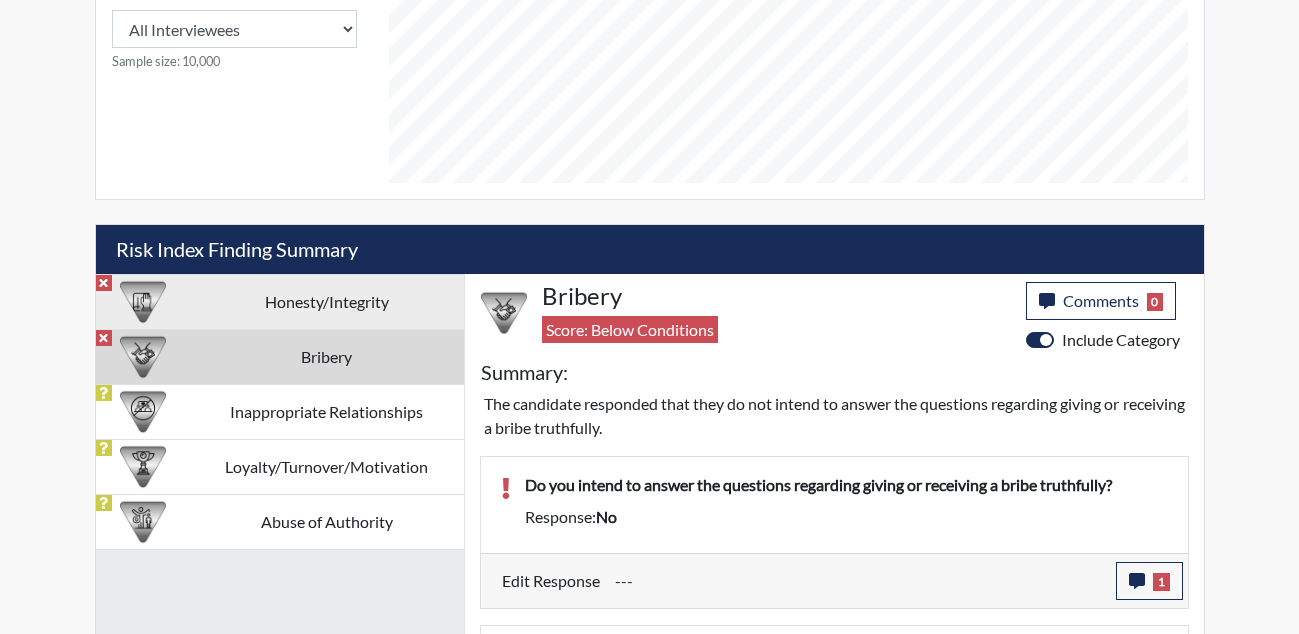 click on "Honesty/Integrity" at bounding box center (327, 301) 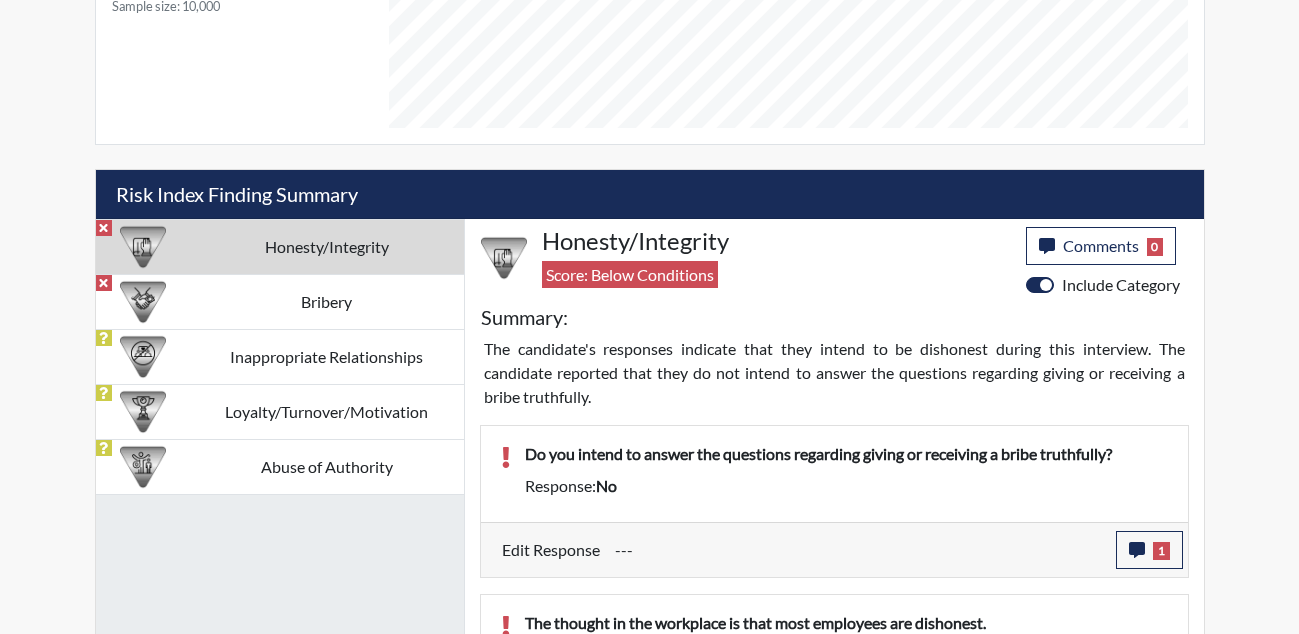 scroll, scrollTop: 941, scrollLeft: 0, axis: vertical 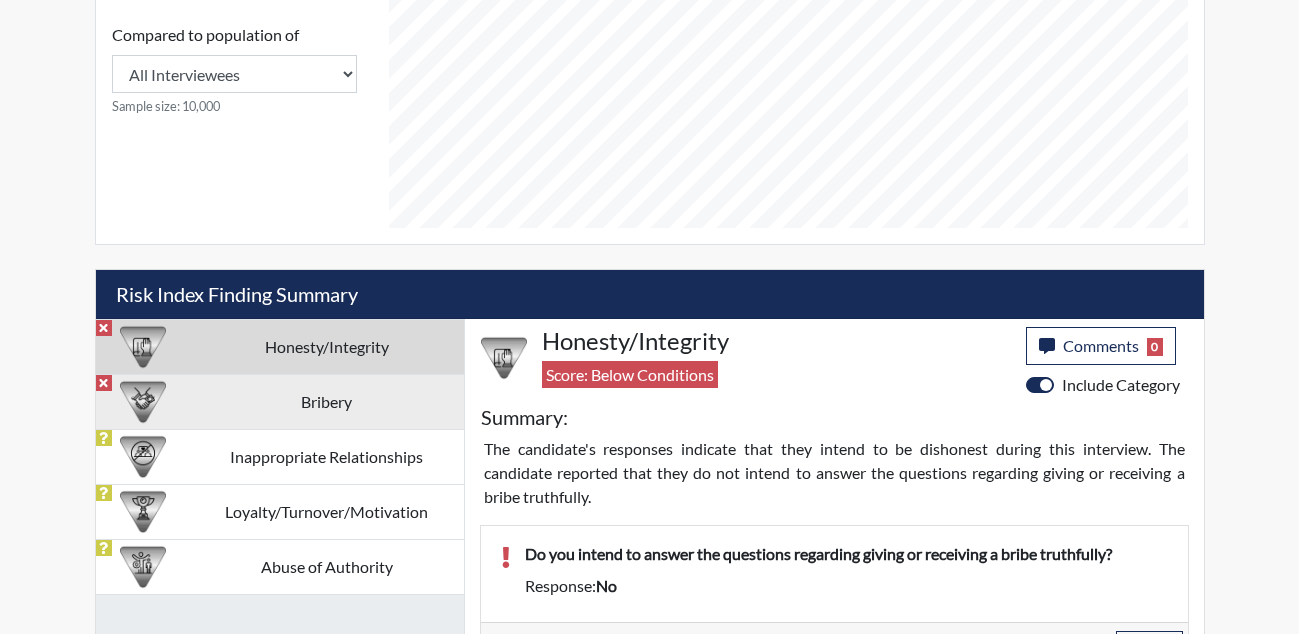 click on "Bribery" at bounding box center [327, 401] 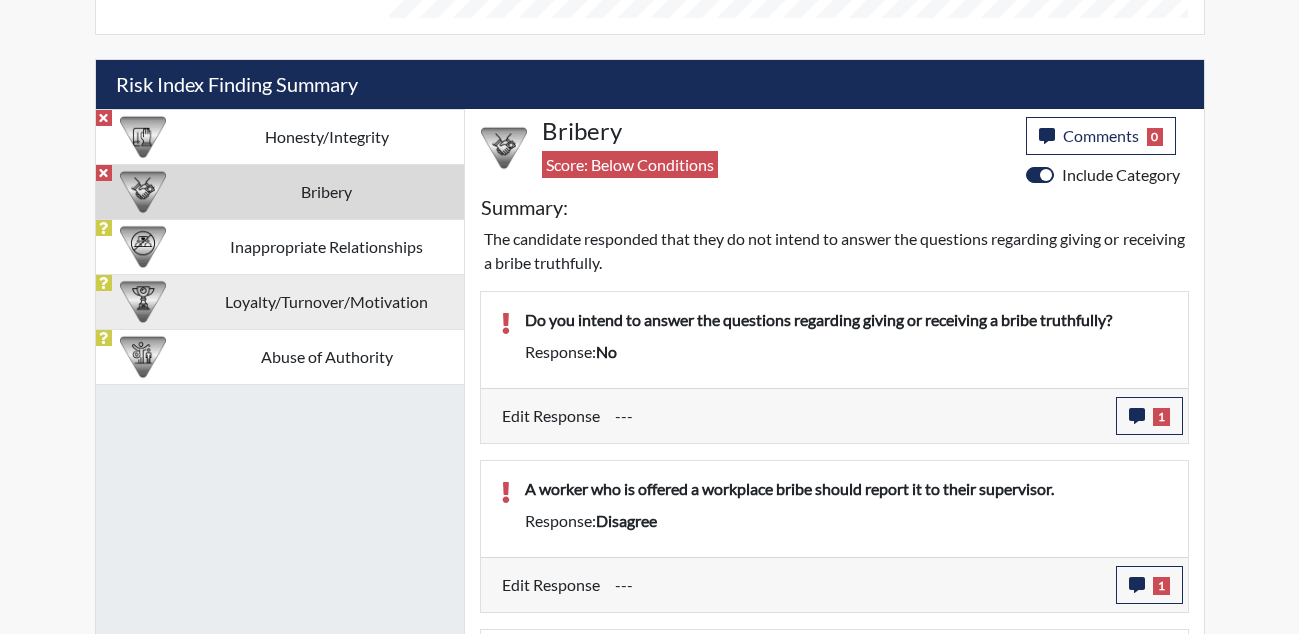 scroll, scrollTop: 1142, scrollLeft: 0, axis: vertical 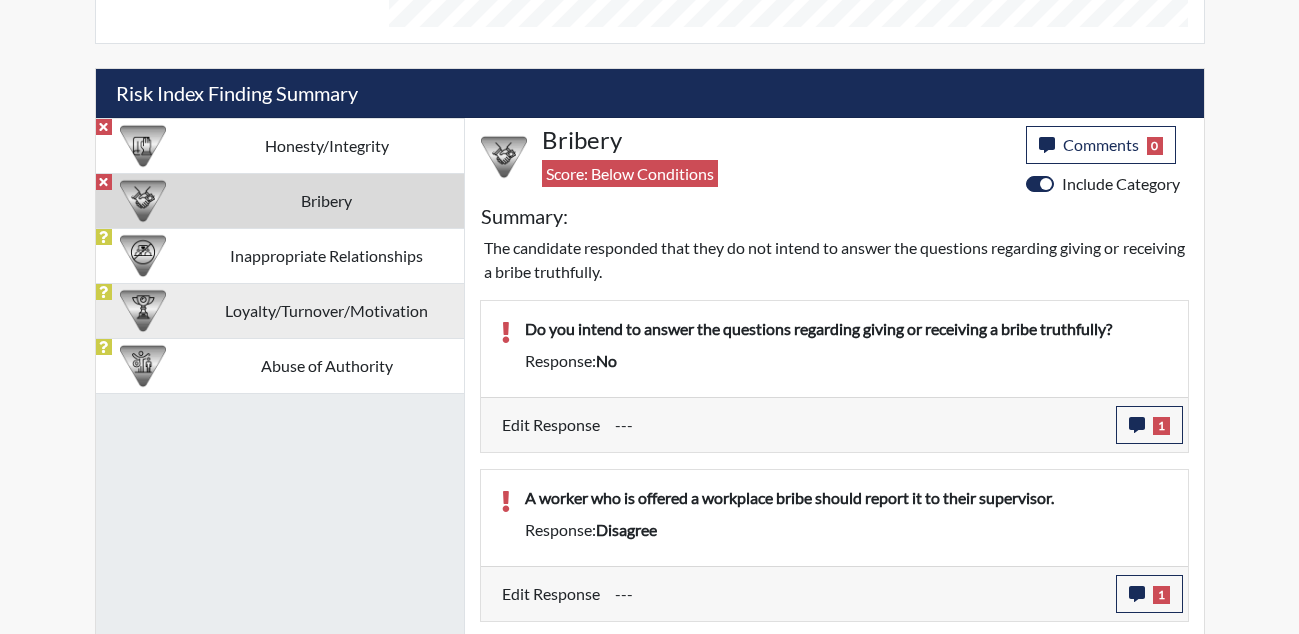 click at bounding box center (143, 311) 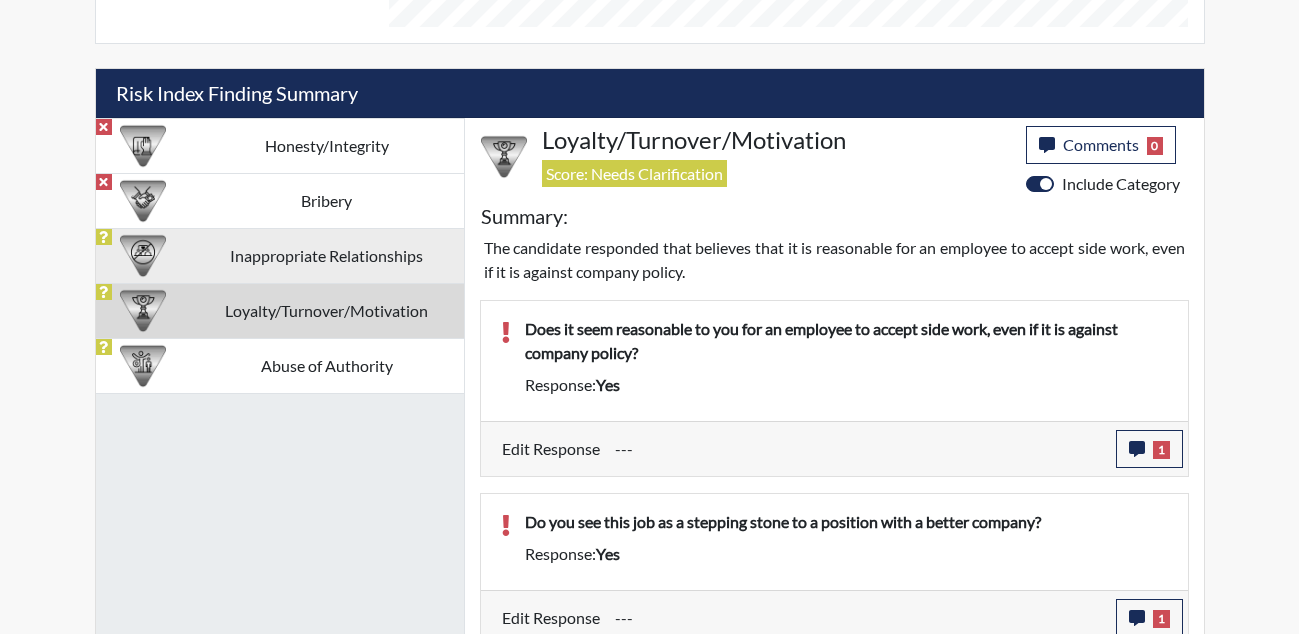click on "Inappropriate Relationships" at bounding box center (327, 255) 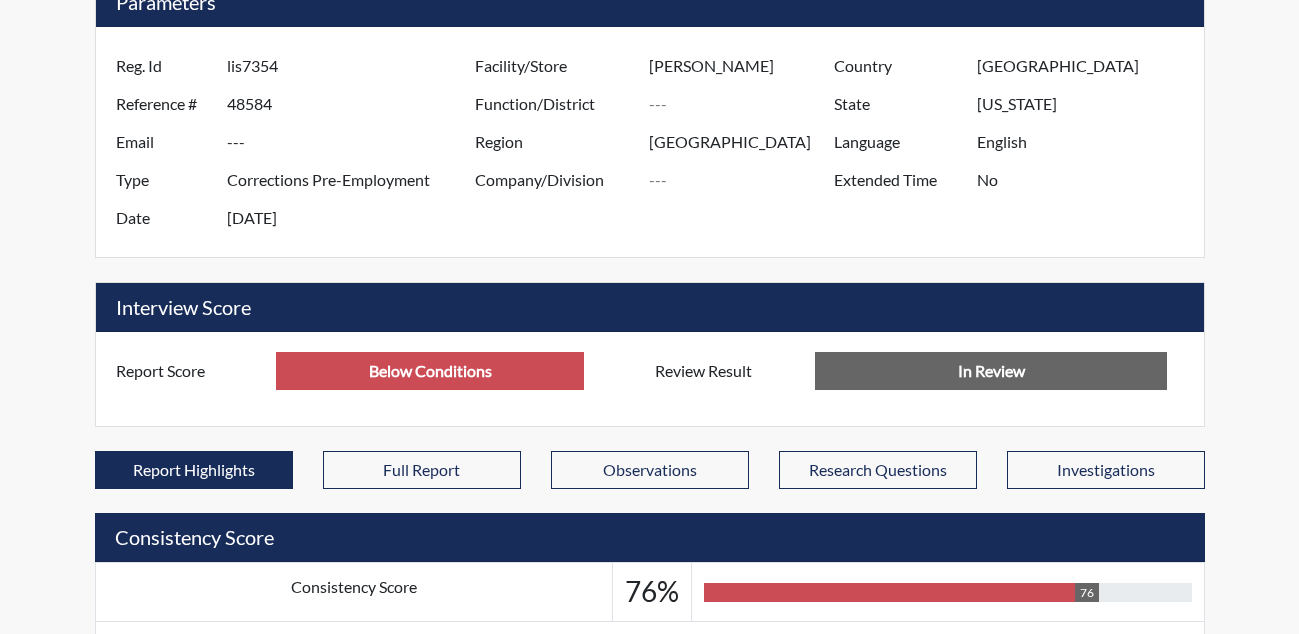 scroll, scrollTop: 0, scrollLeft: 0, axis: both 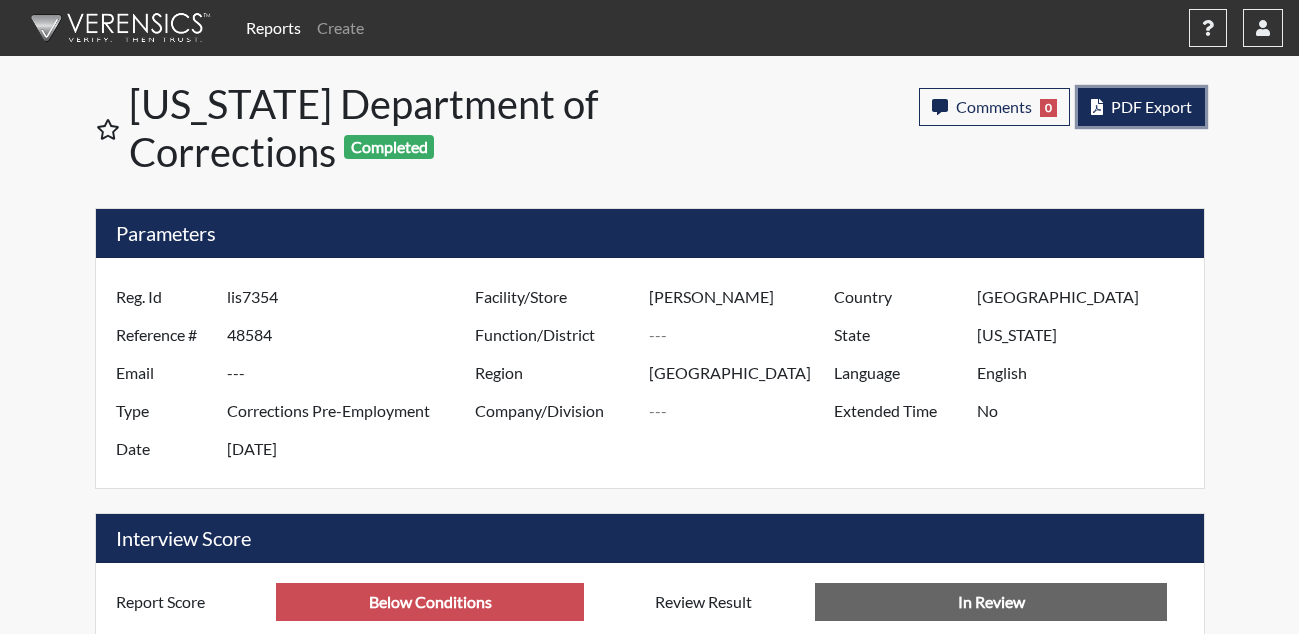 click on "PDF Export" at bounding box center [1151, 106] 